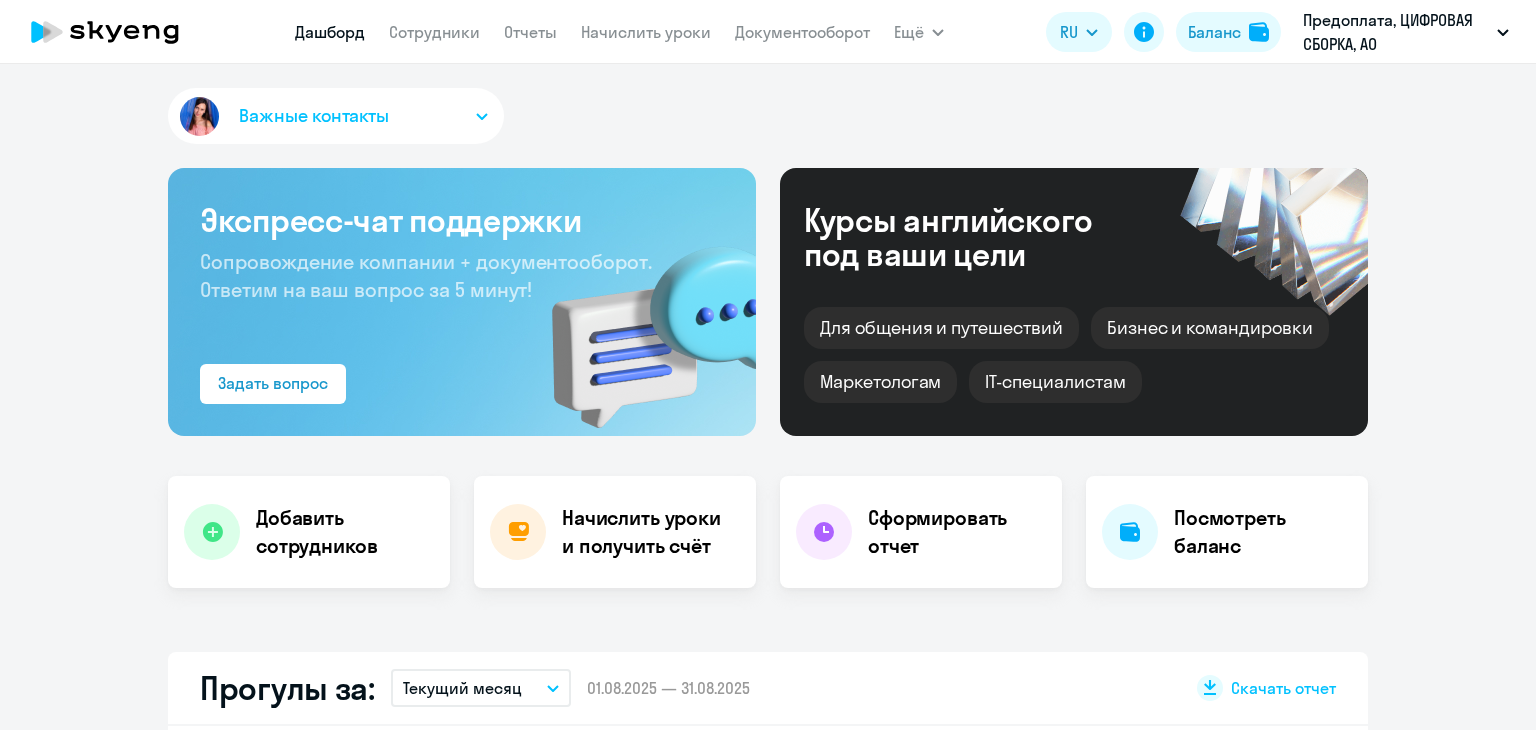 scroll, scrollTop: 0, scrollLeft: 0, axis: both 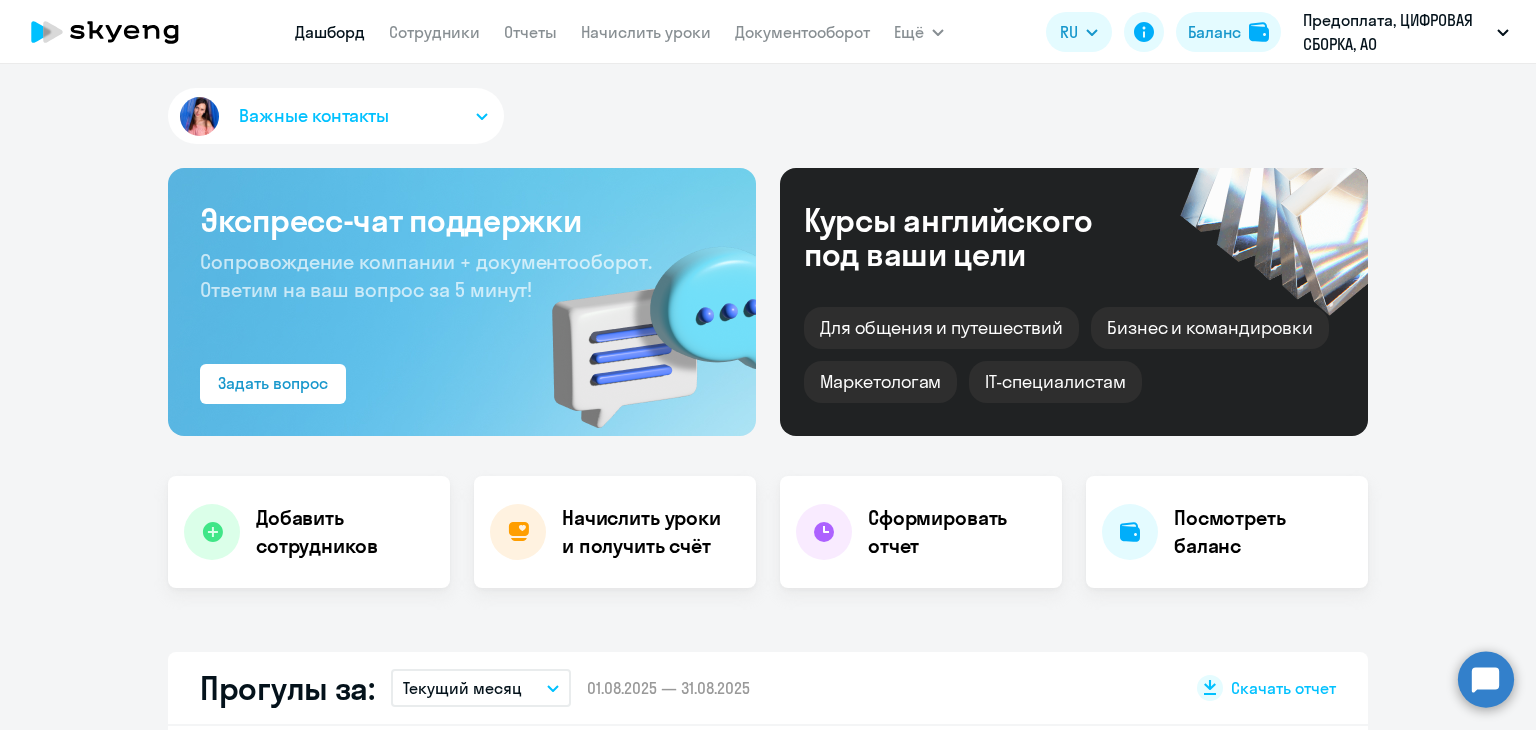 select on "30" 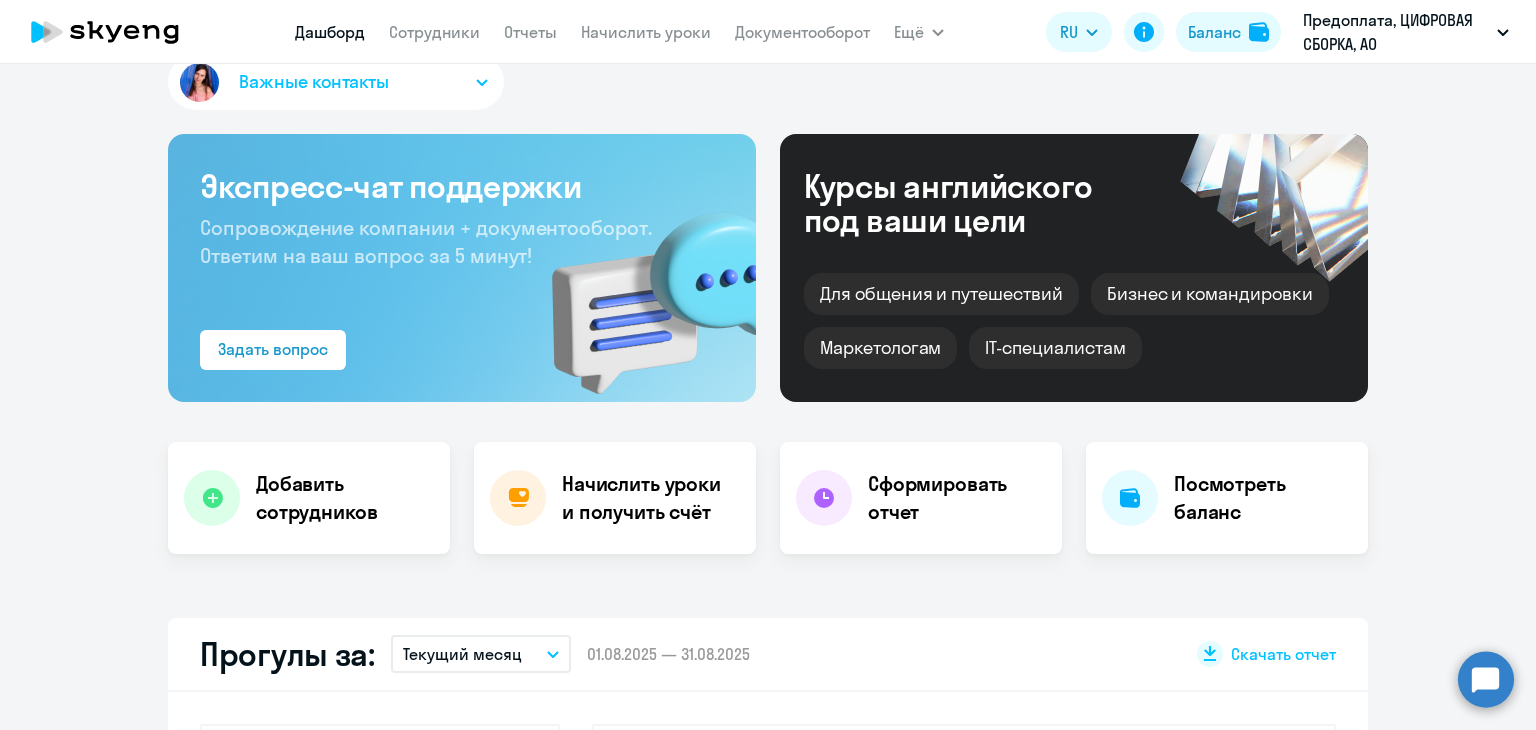 scroll, scrollTop: 0, scrollLeft: 0, axis: both 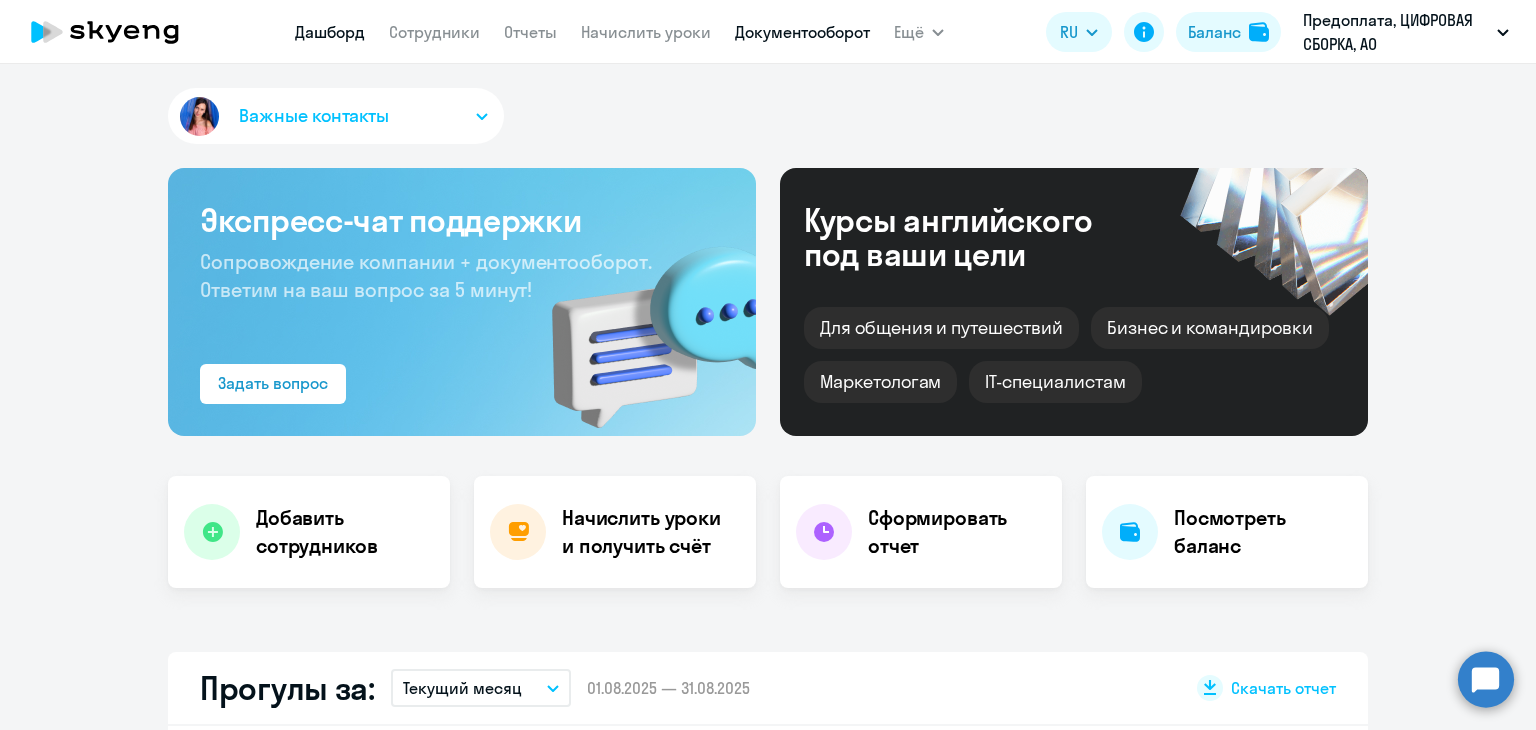 click on "Документооборот" at bounding box center [802, 32] 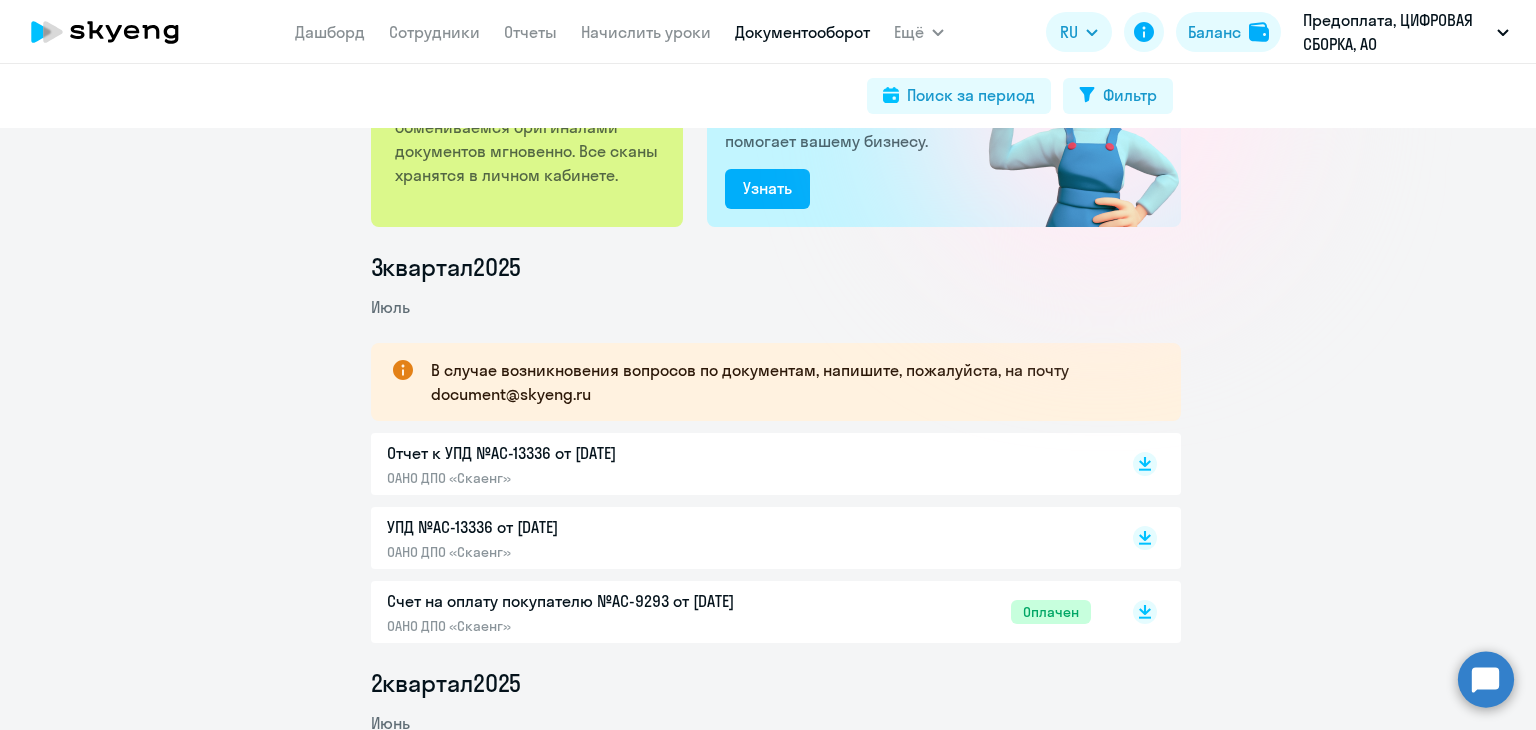 scroll, scrollTop: 0, scrollLeft: 0, axis: both 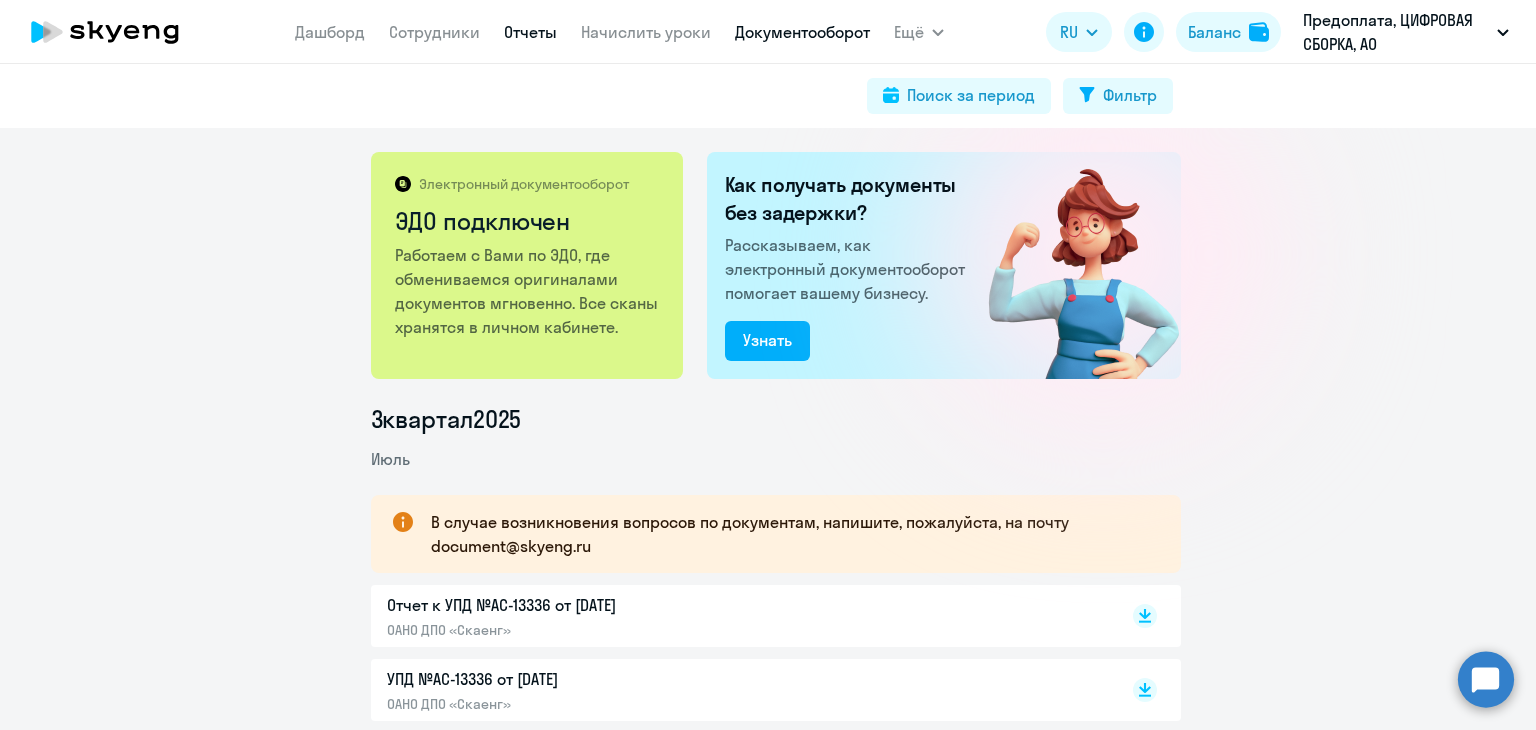 click on "Отчеты" at bounding box center (530, 32) 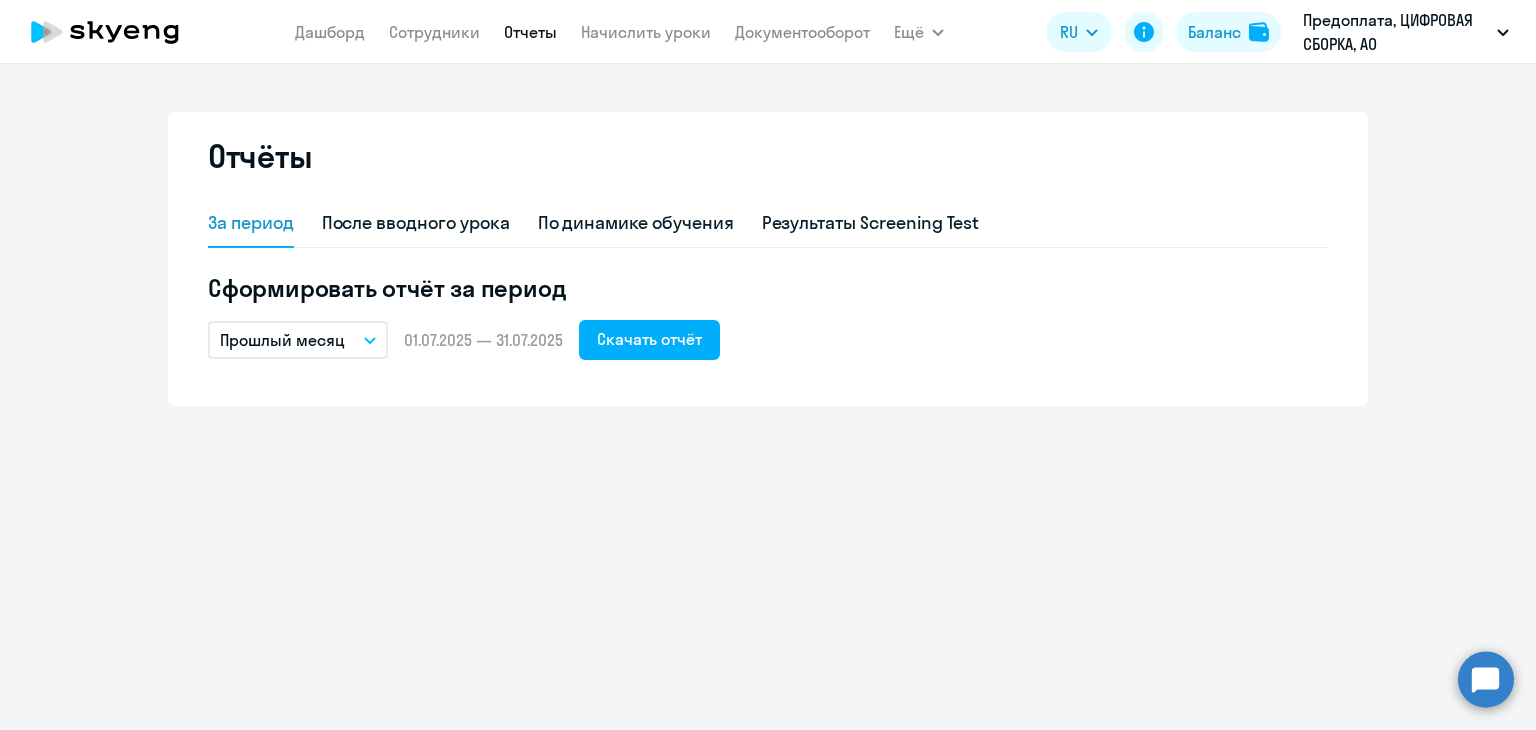 click on "Прошлый месяц" at bounding box center (298, 340) 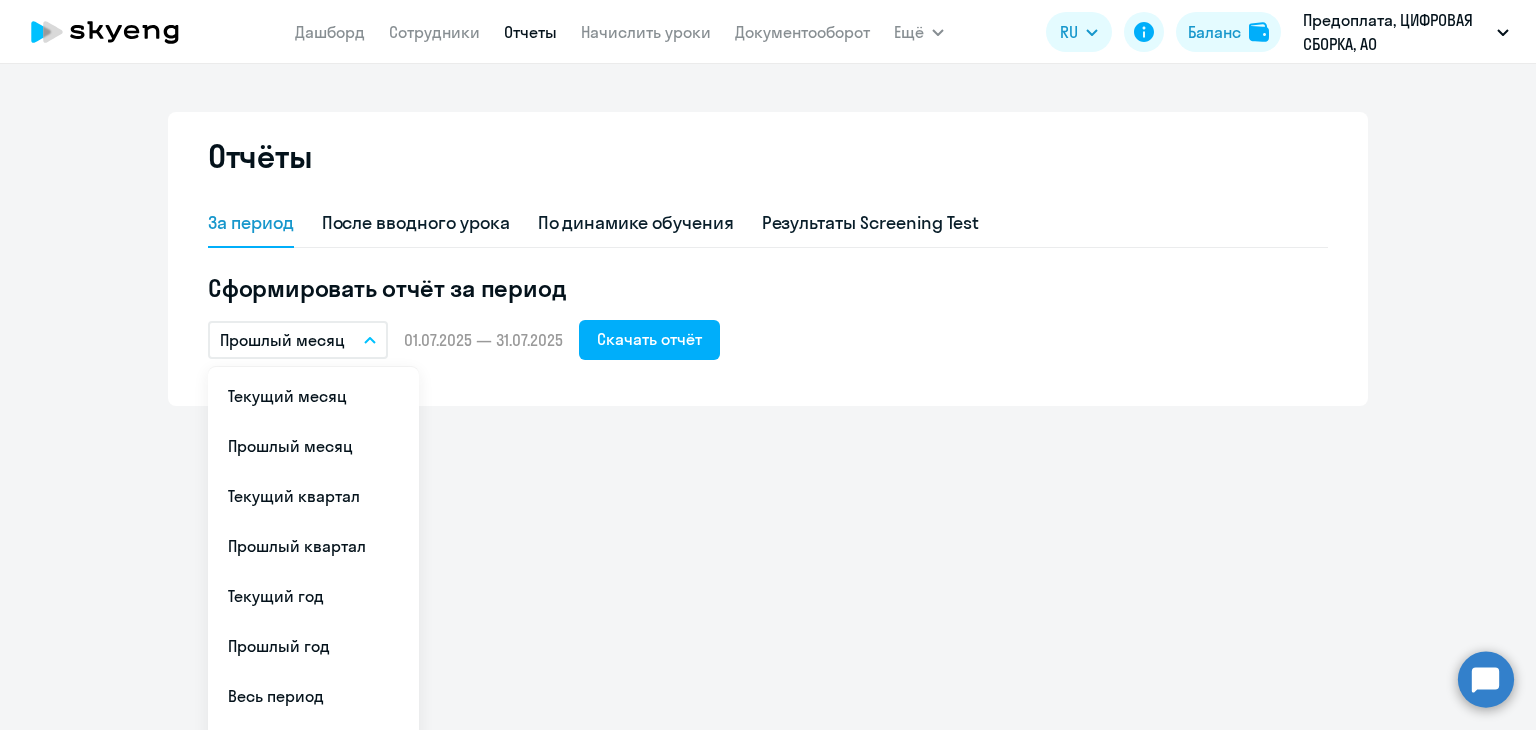 click on "Прошлый месяц" at bounding box center (313, 446) 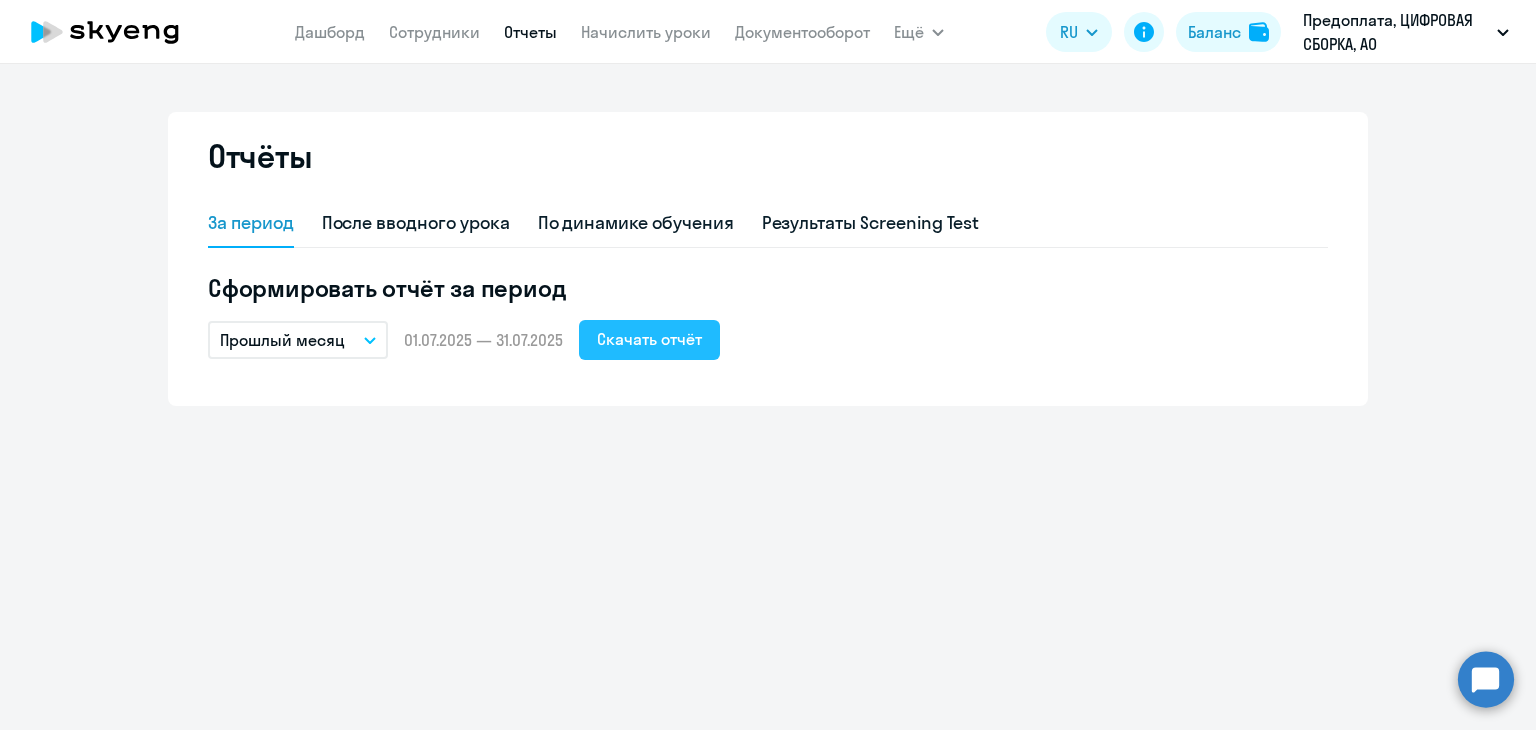 click on "Скачать отчёт" 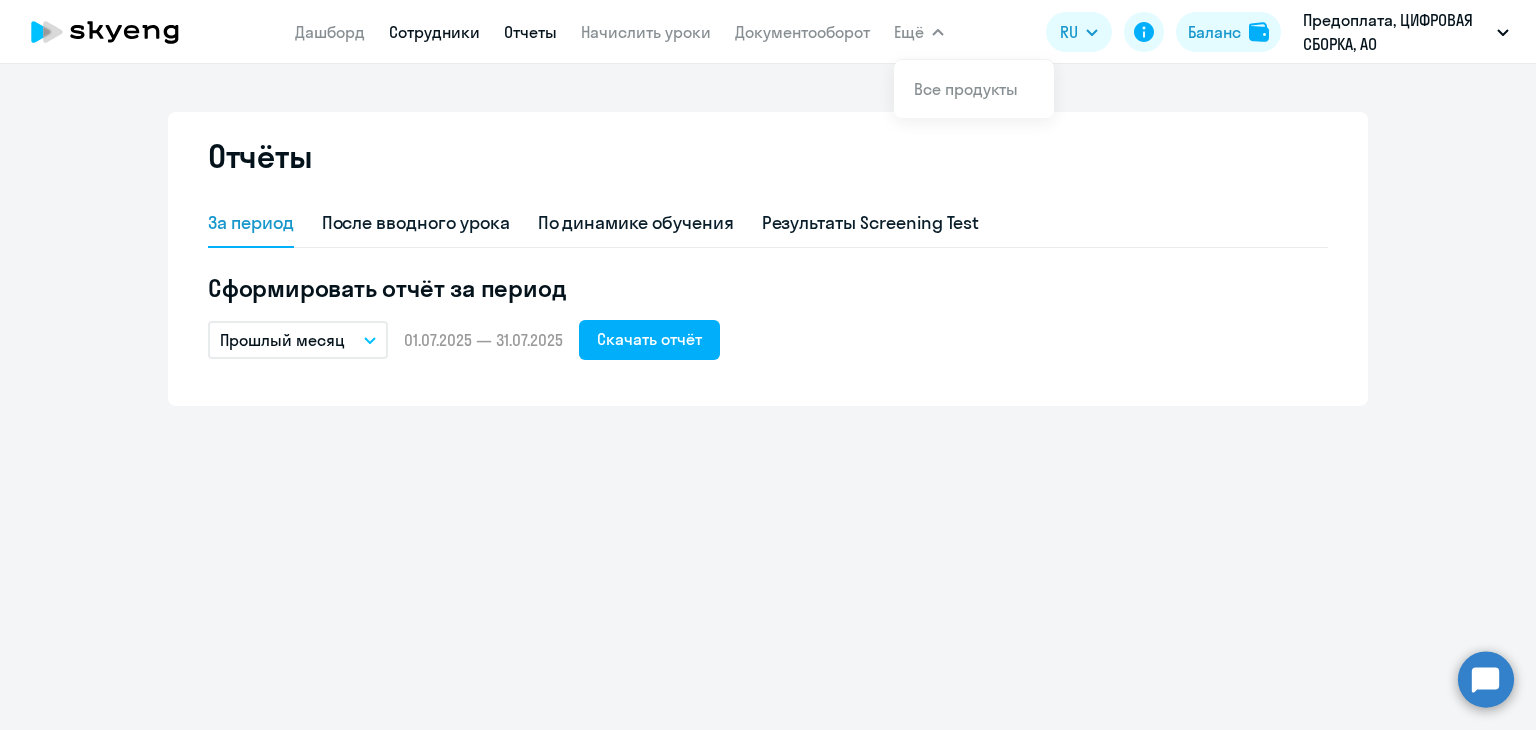 click on "Сотрудники" at bounding box center (434, 32) 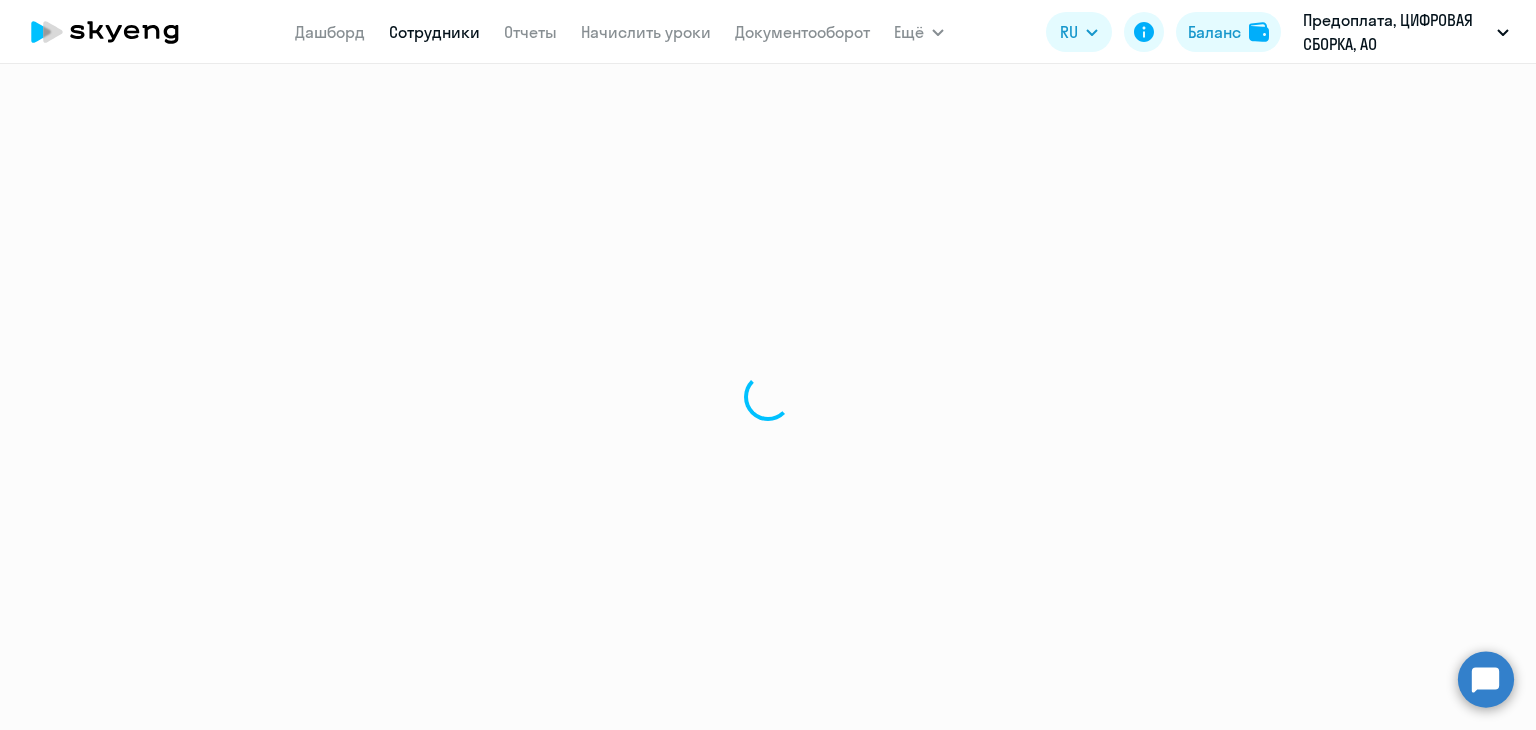 select on "30" 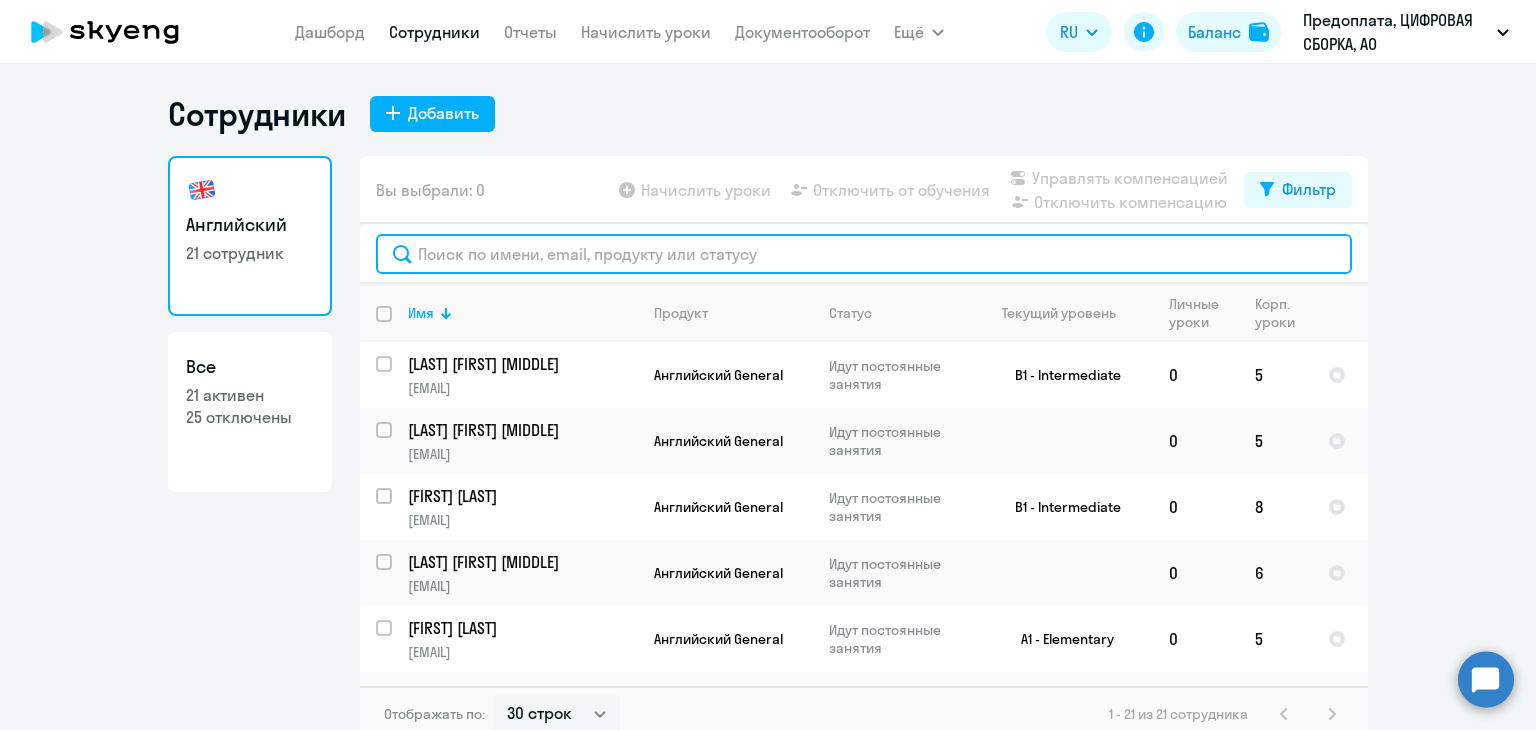 click 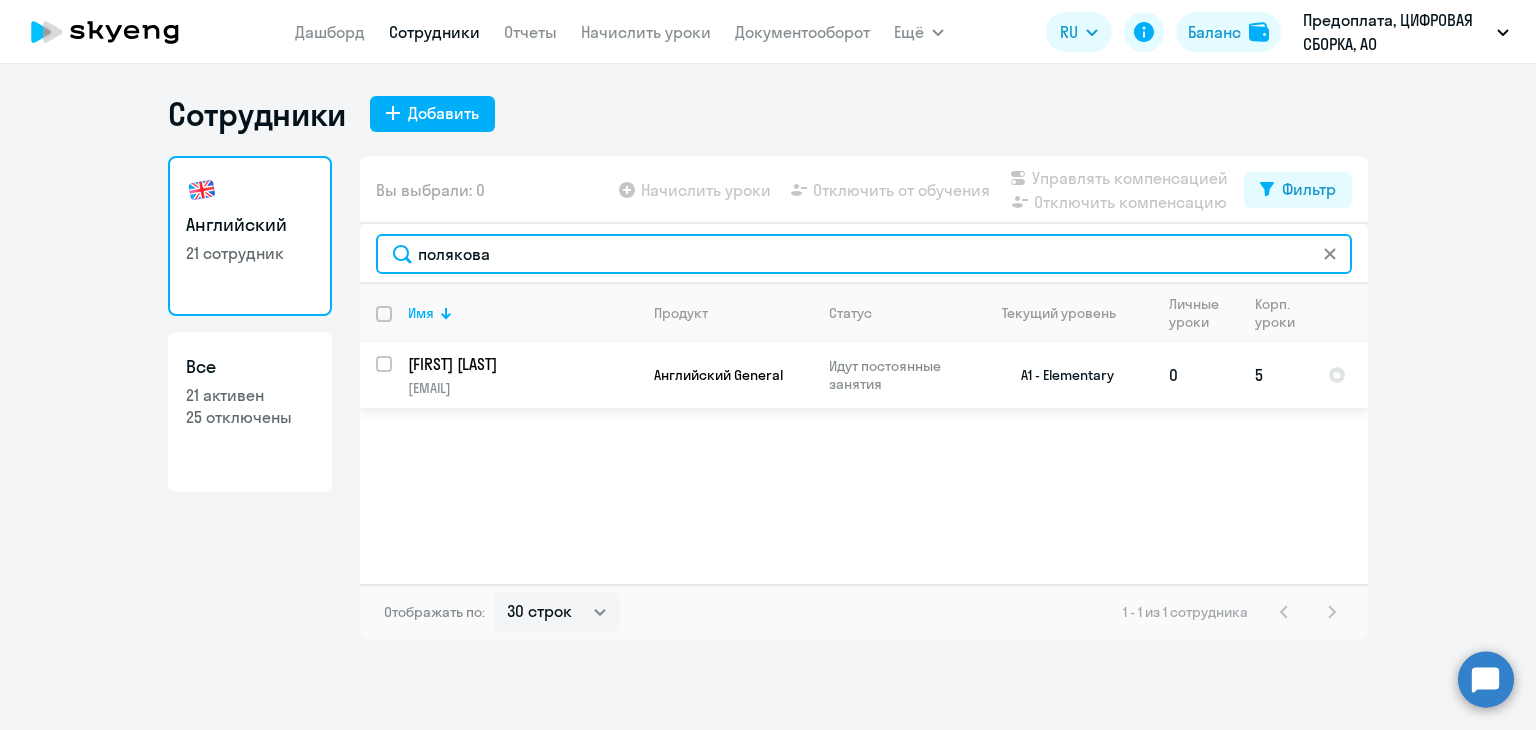 type on "полякова" 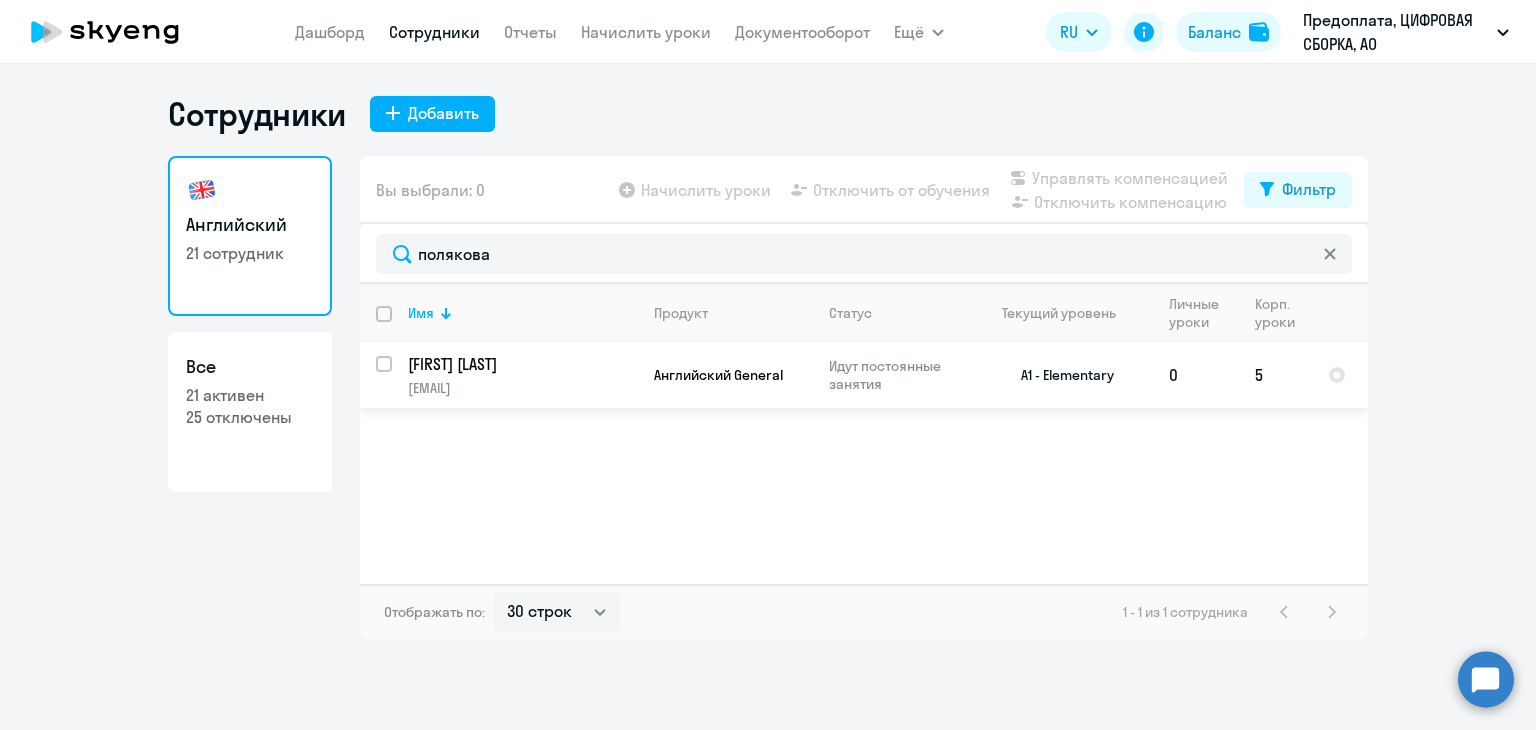 click on "[FIRST] [LAST]" 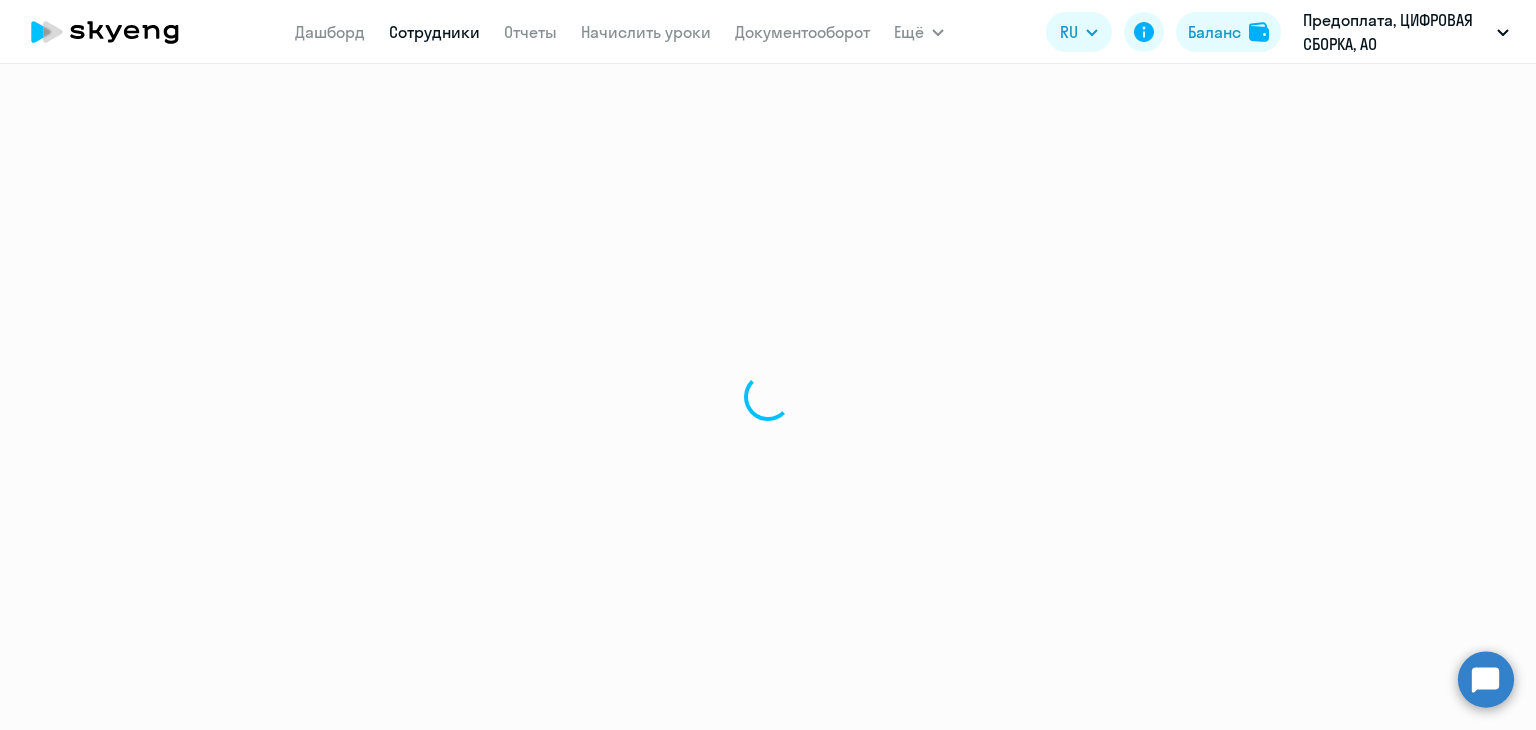 select on "english" 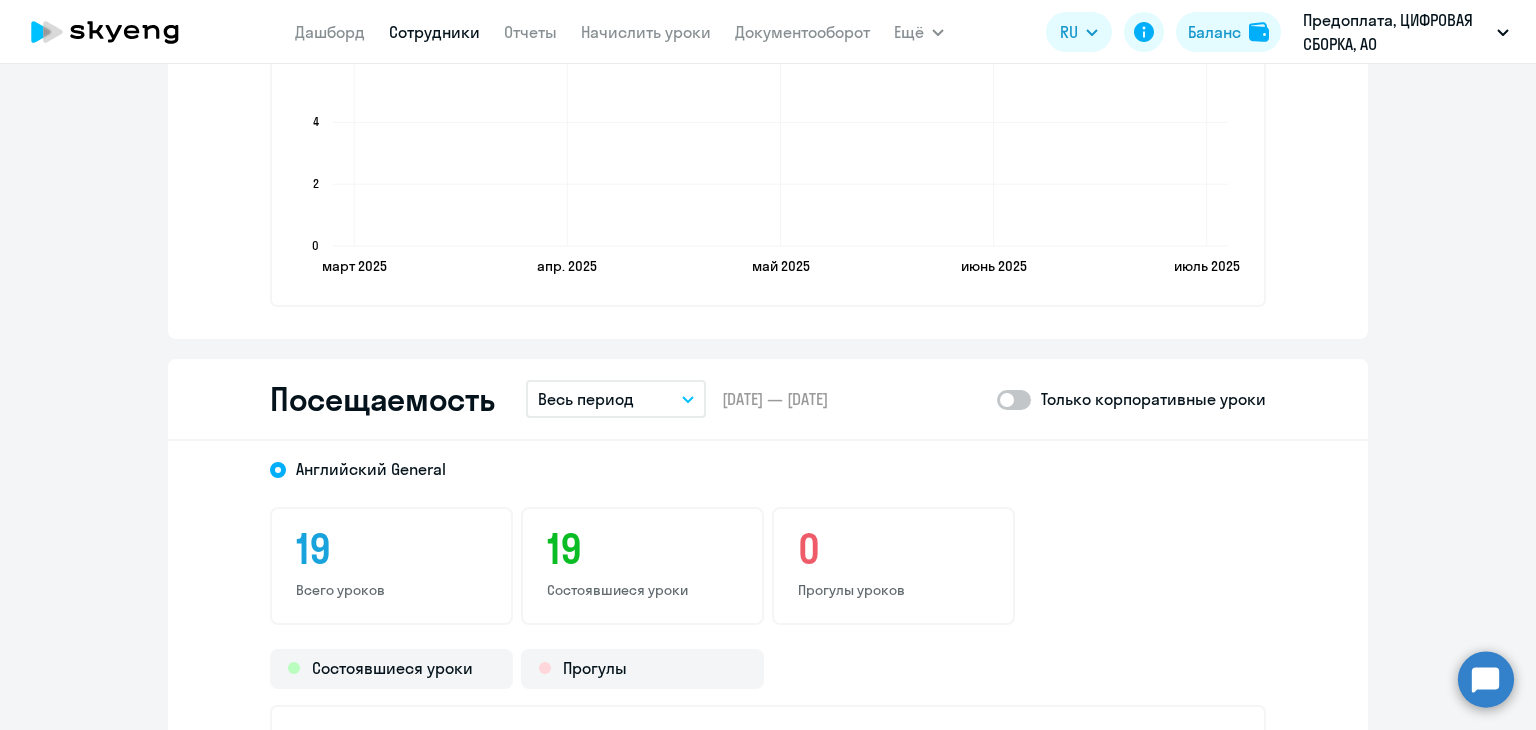 scroll, scrollTop: 2300, scrollLeft: 0, axis: vertical 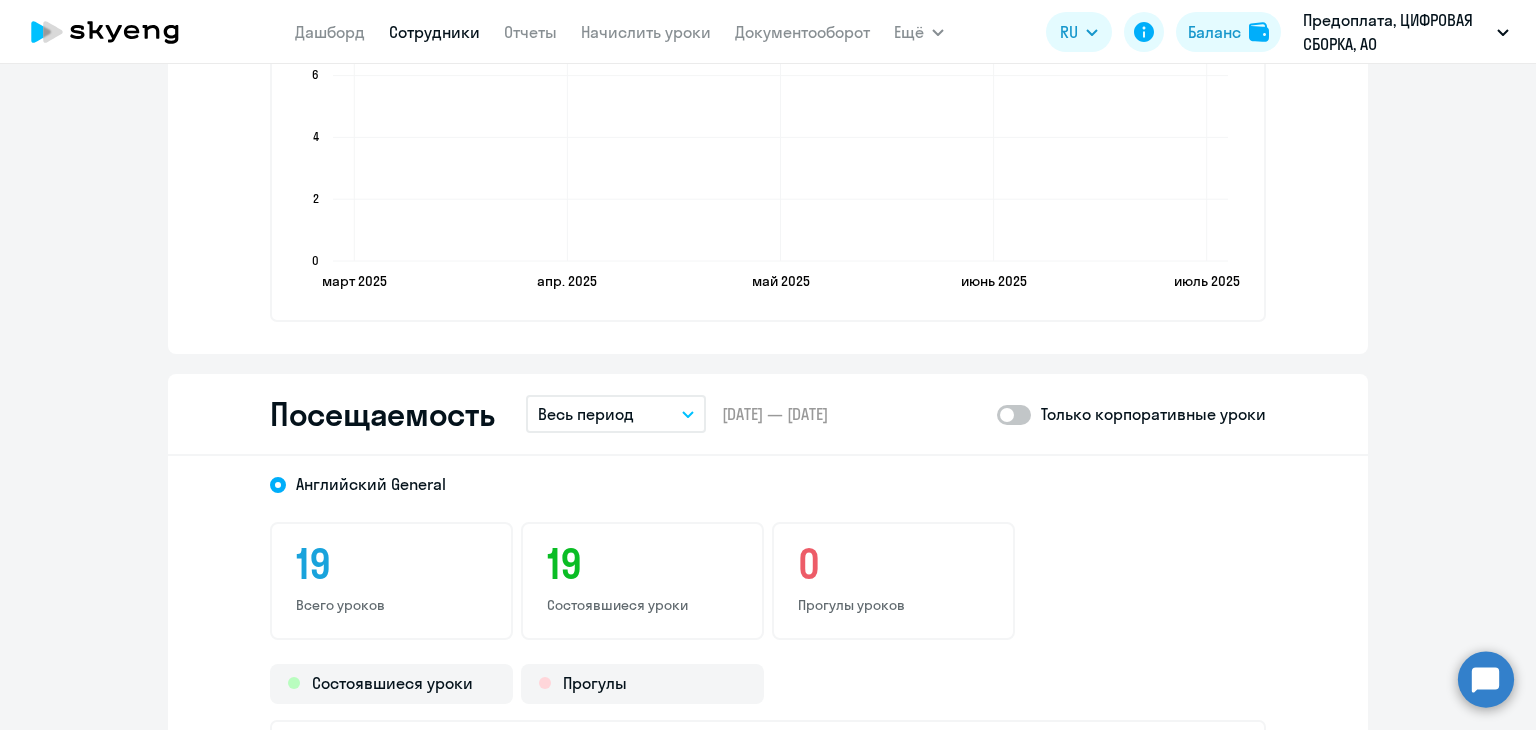click on "Весь период" at bounding box center (586, 414) 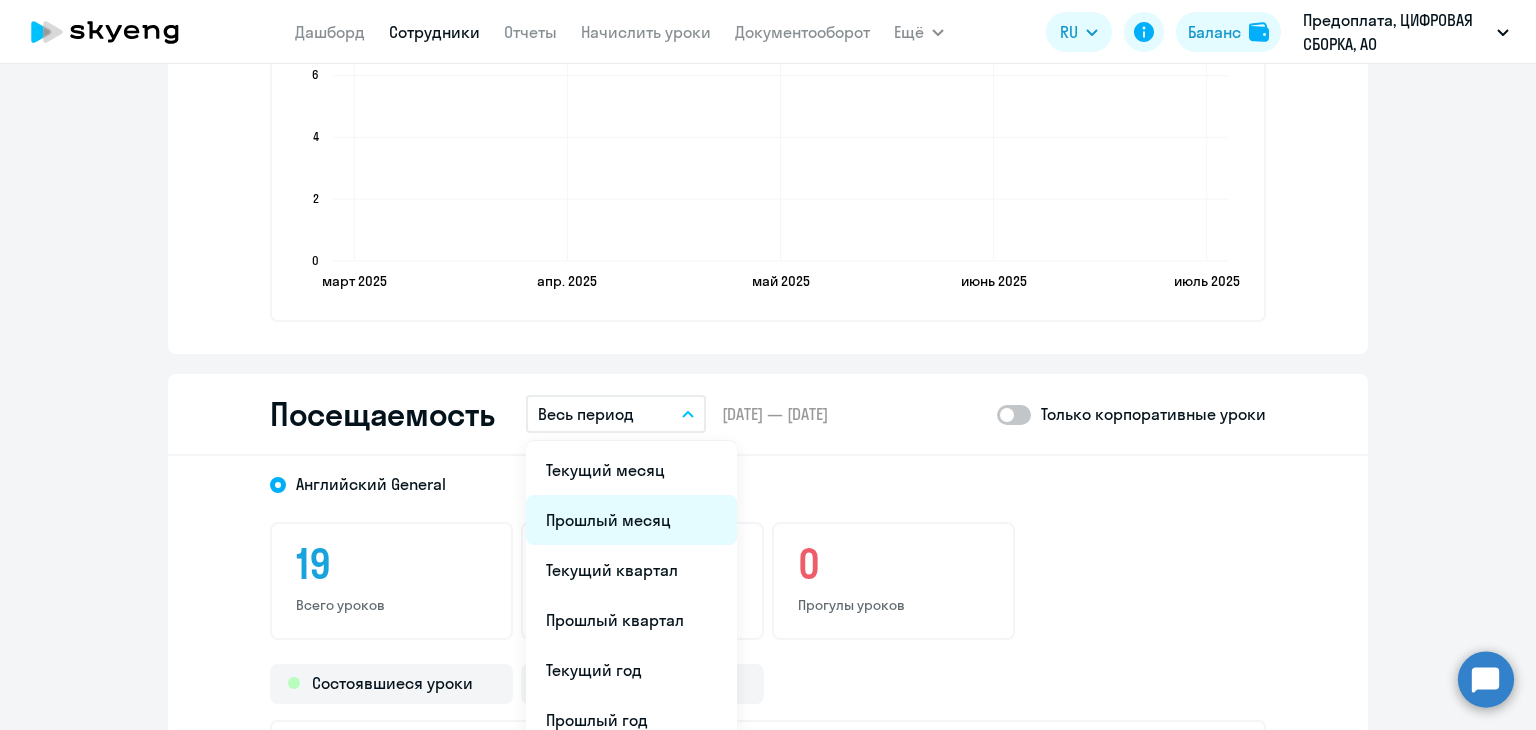 click on "Прошлый месяц" at bounding box center (631, 520) 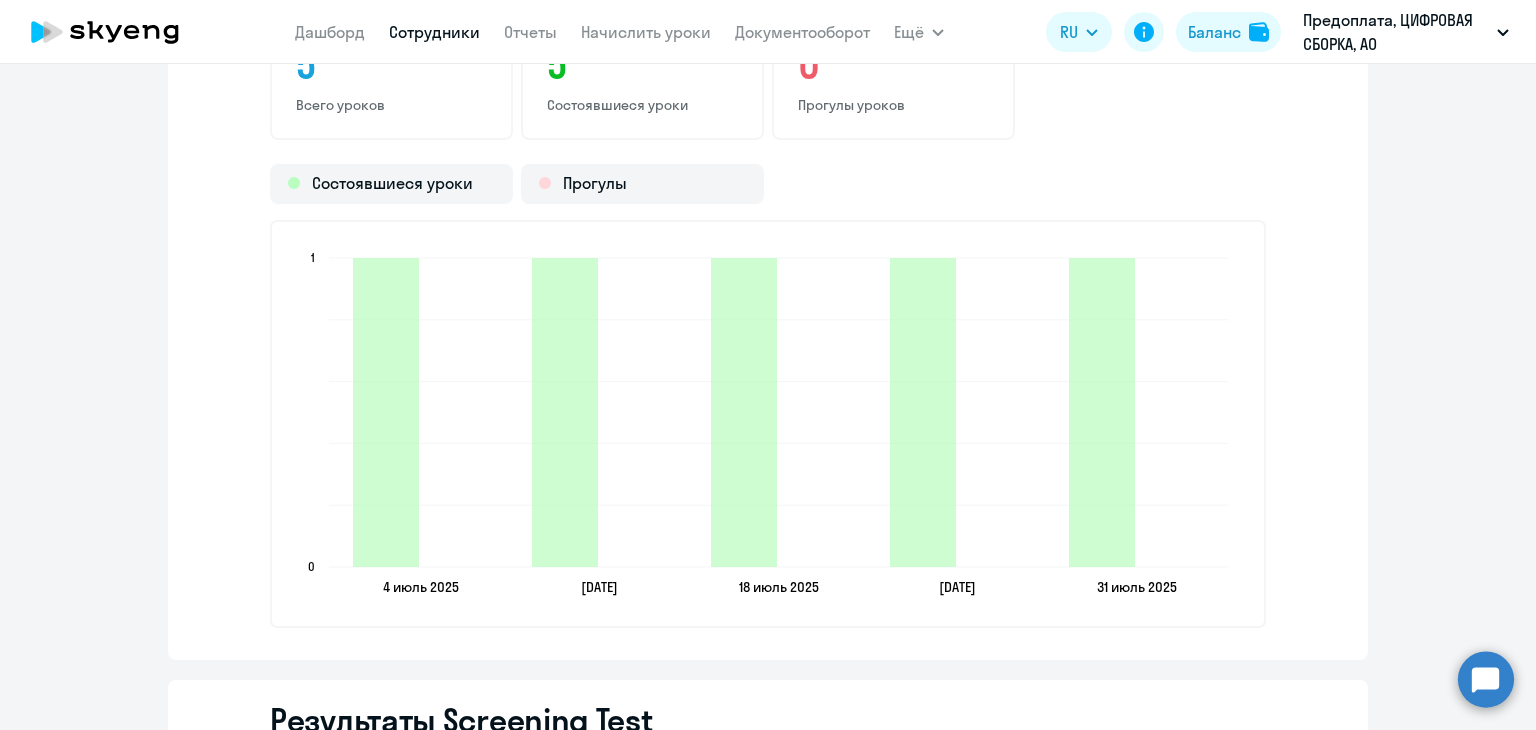 scroll, scrollTop: 2700, scrollLeft: 0, axis: vertical 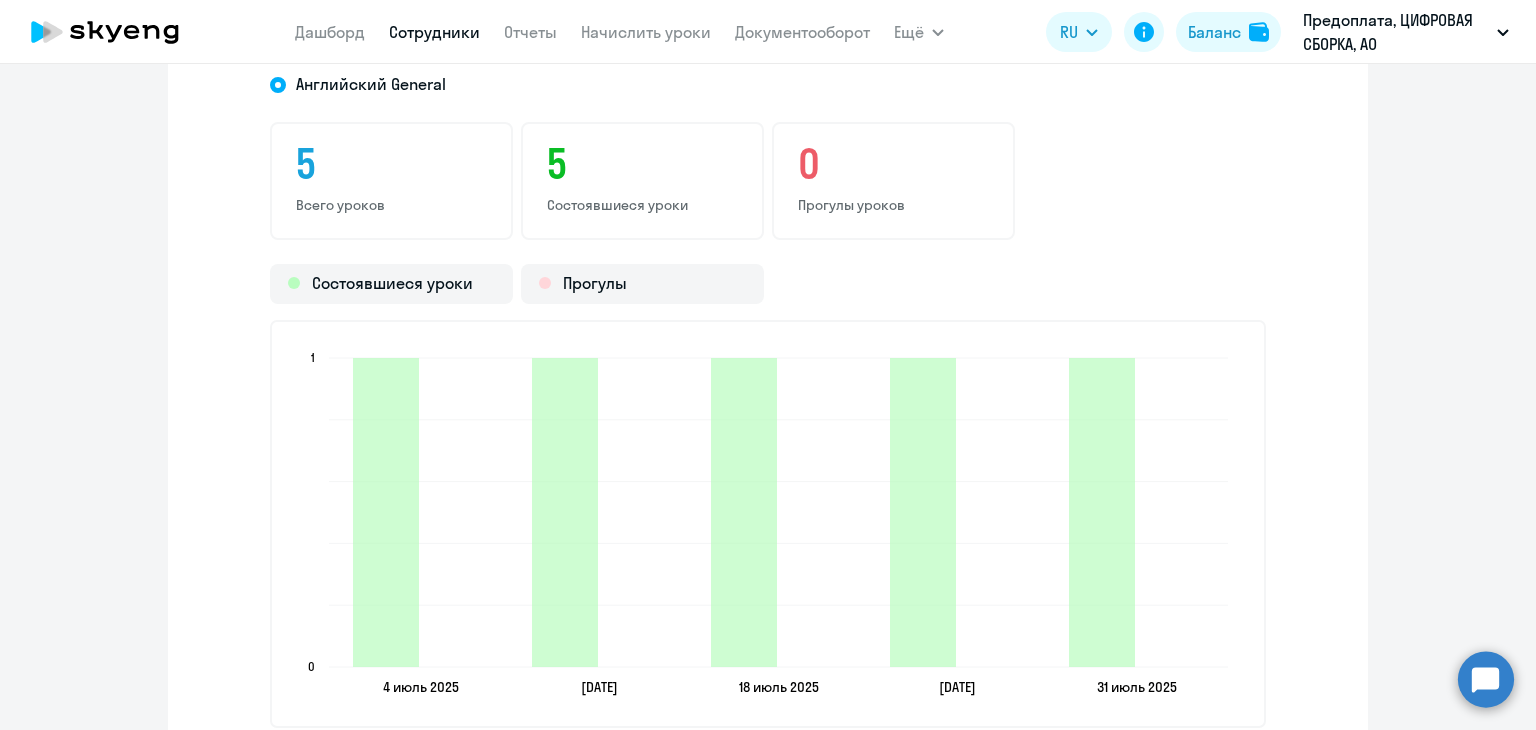 click on "Сотрудники" at bounding box center (434, 32) 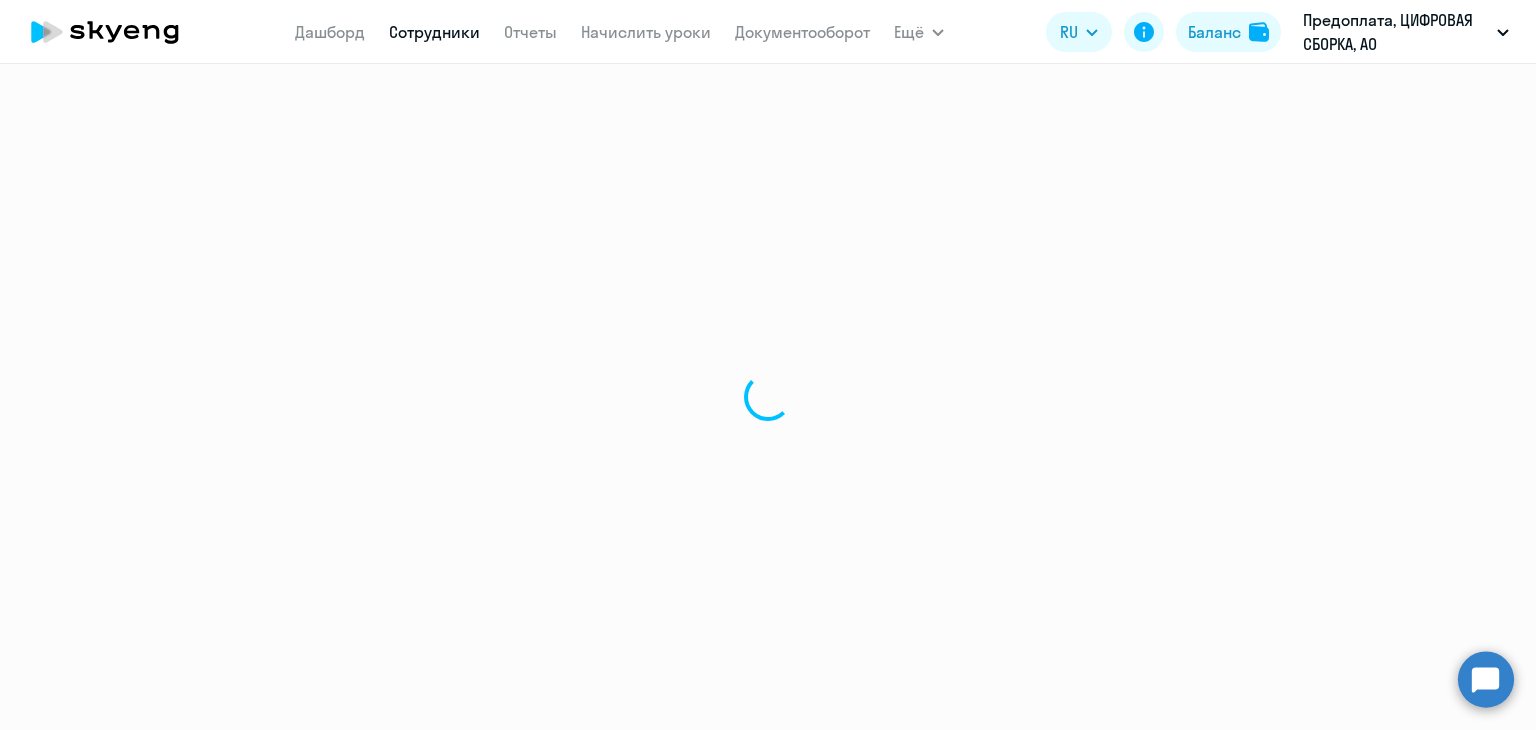 scroll, scrollTop: 0, scrollLeft: 0, axis: both 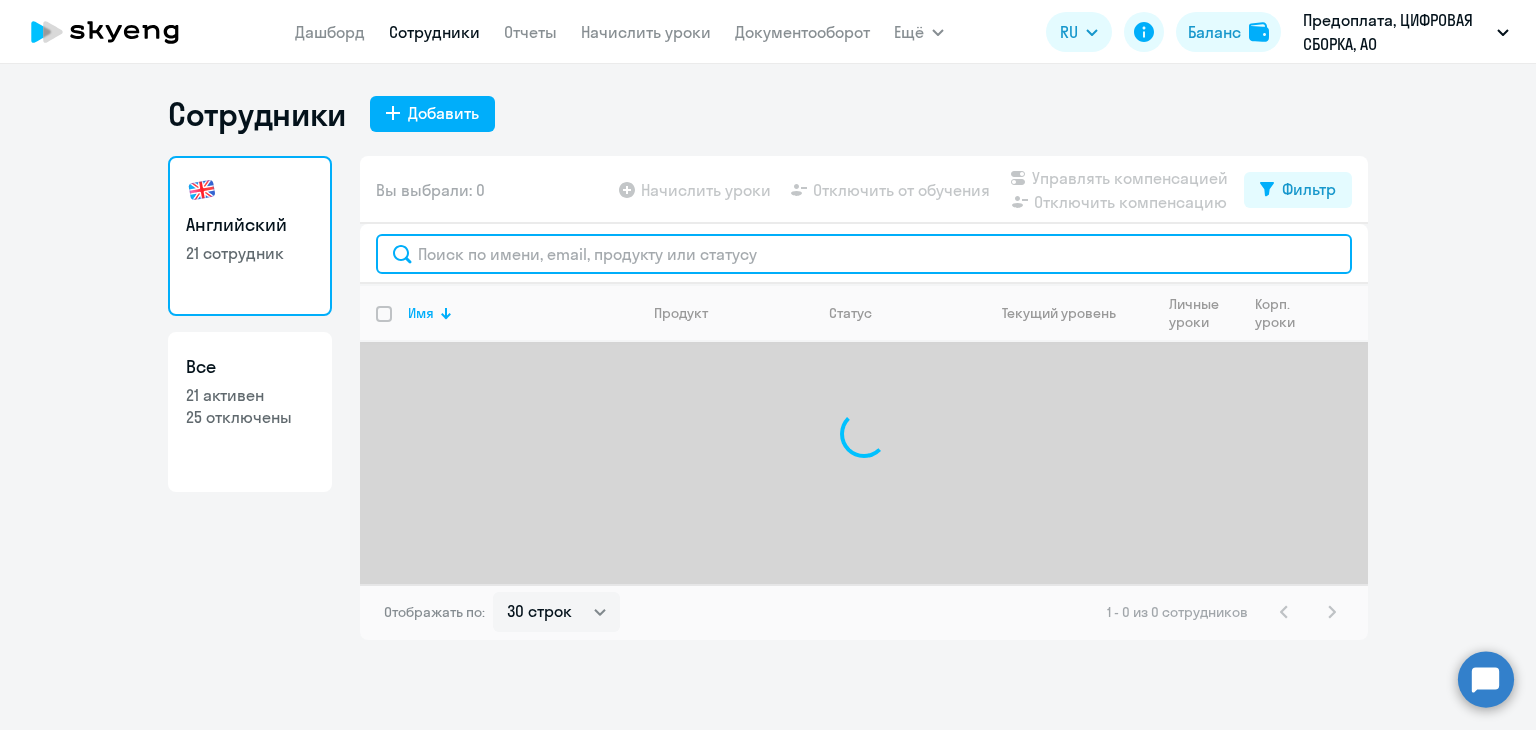 click 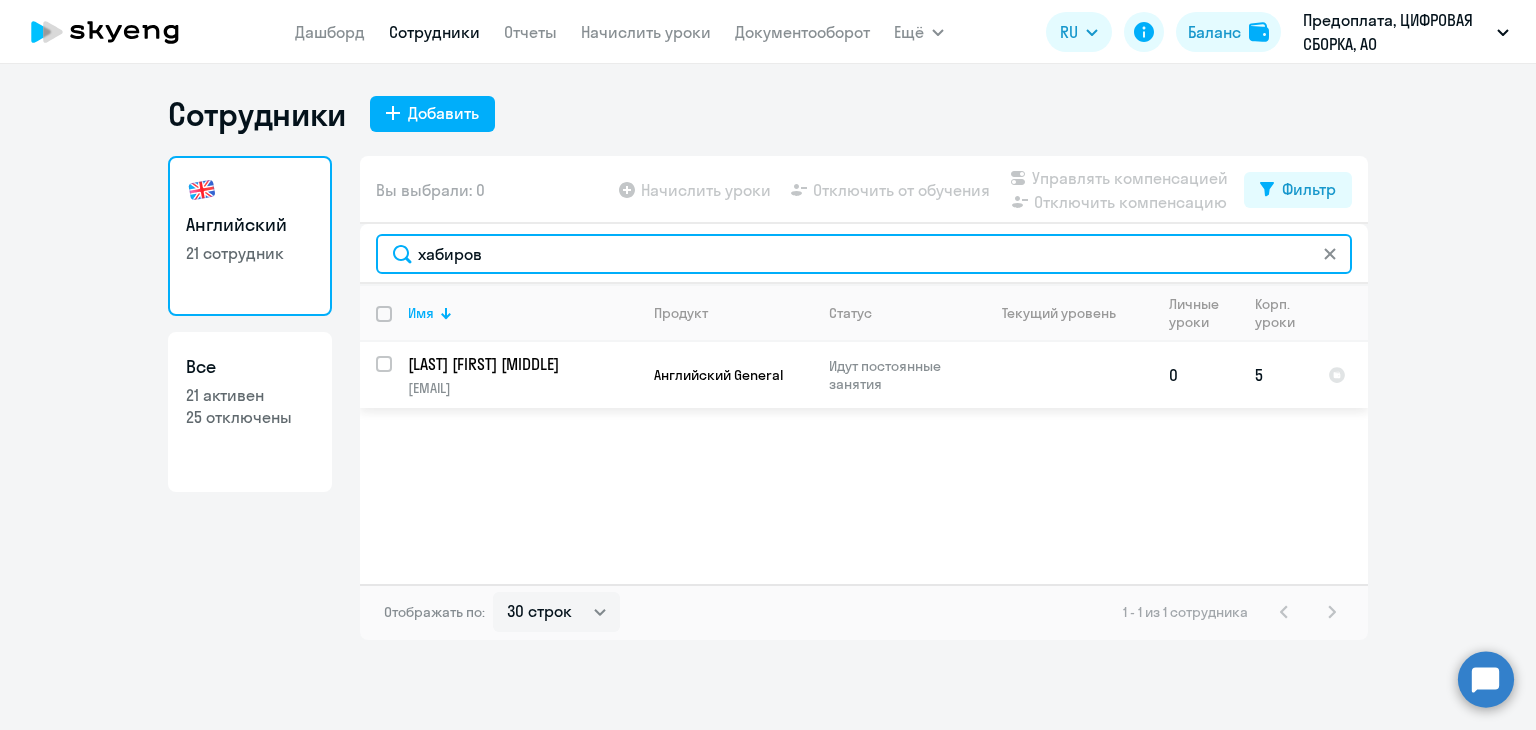 type on "хабиров" 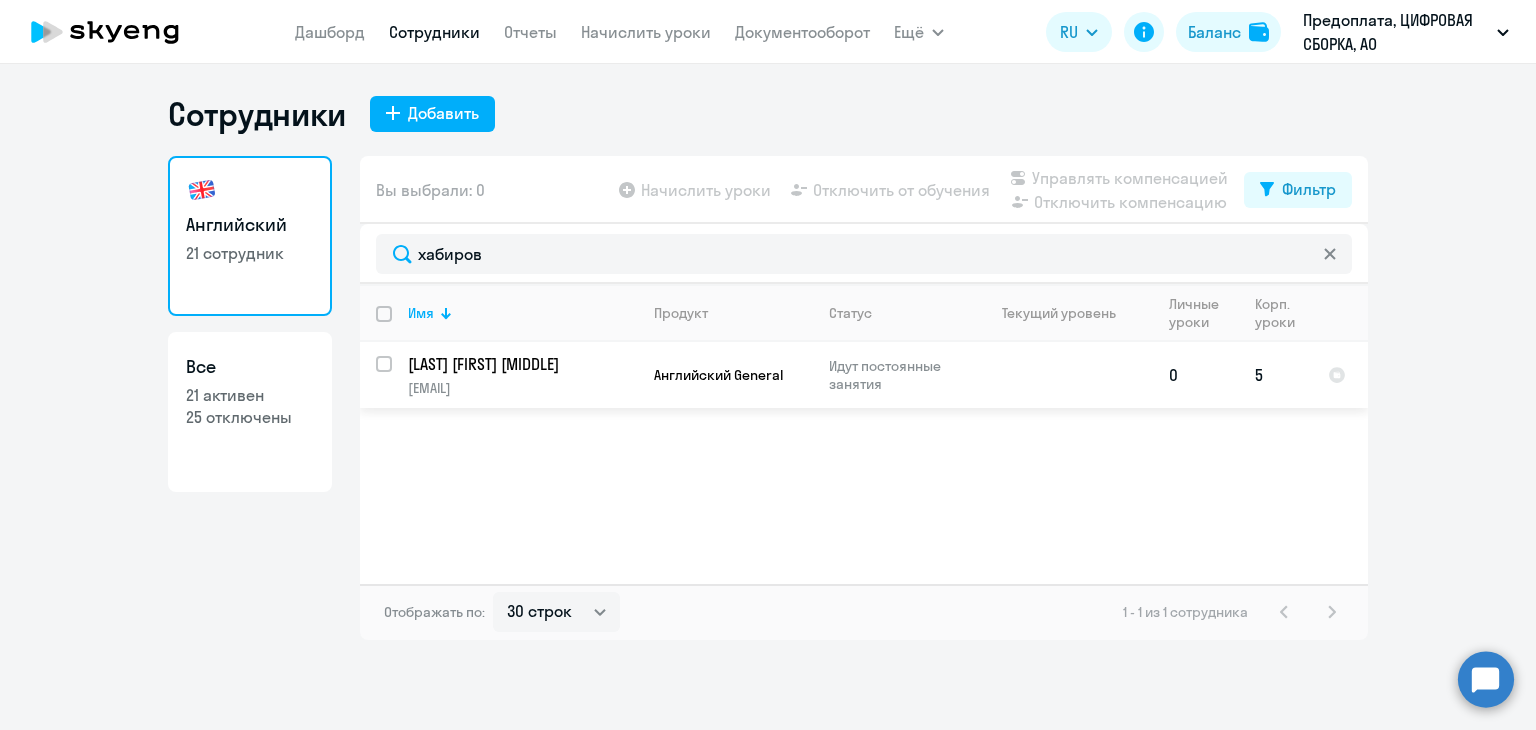 click on "Английский General" 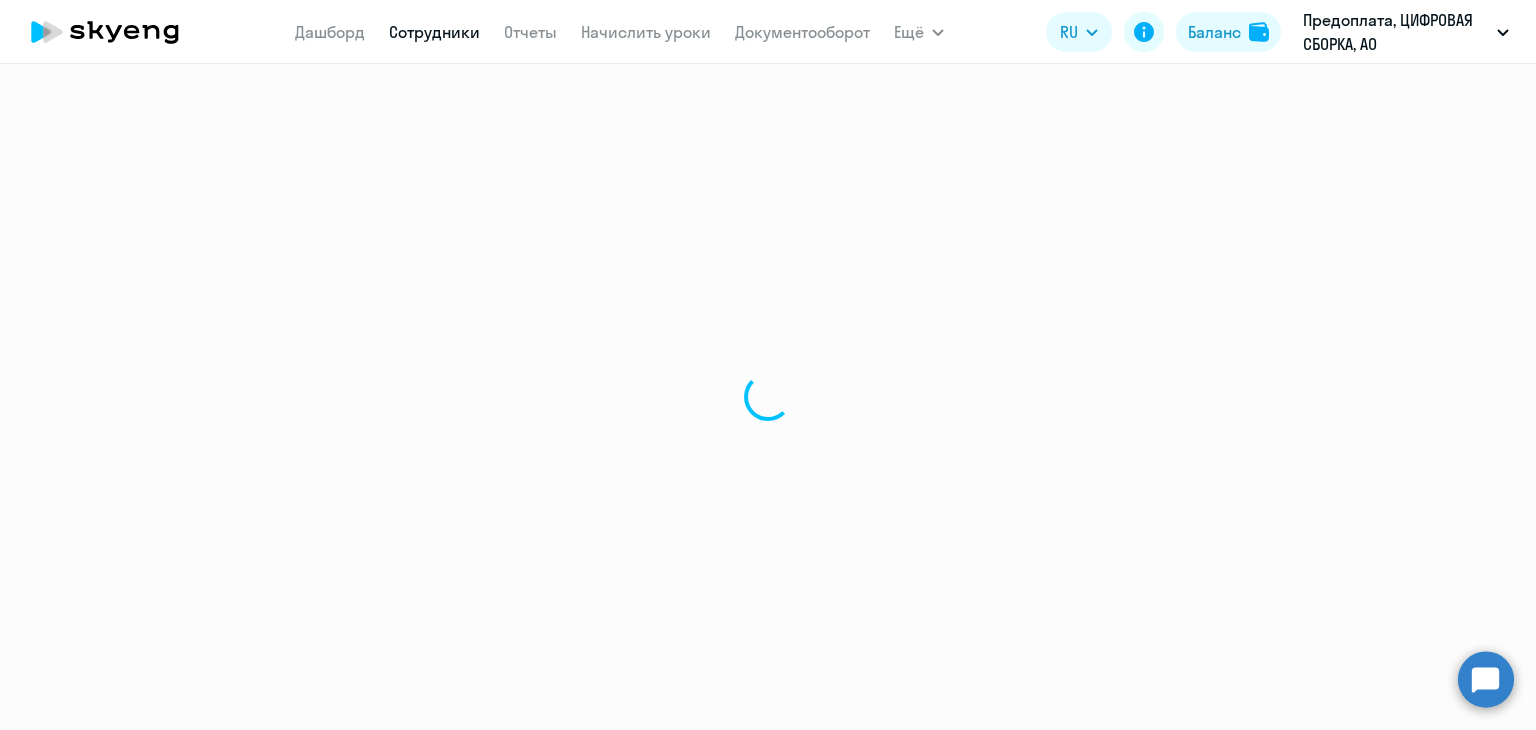 select on "english" 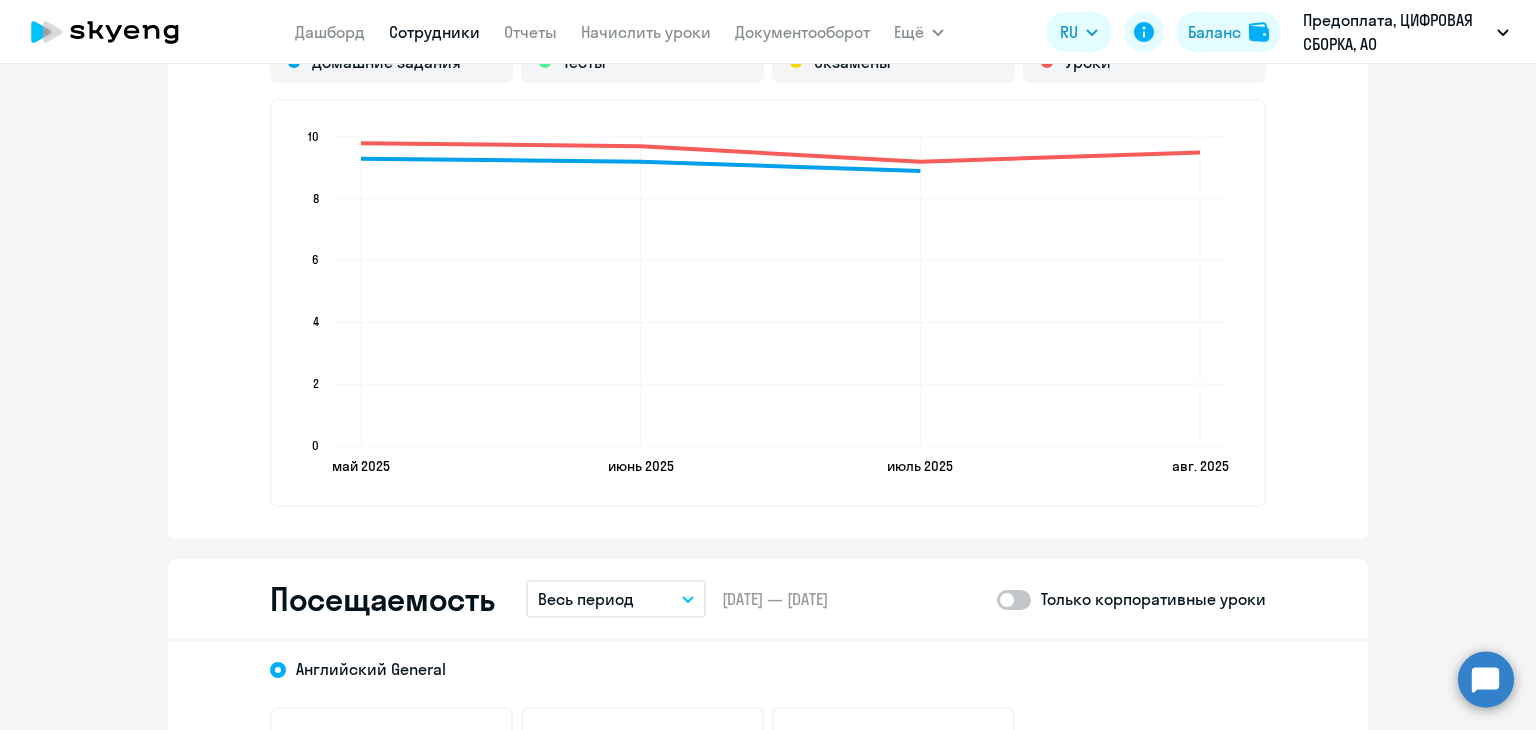 scroll, scrollTop: 2100, scrollLeft: 0, axis: vertical 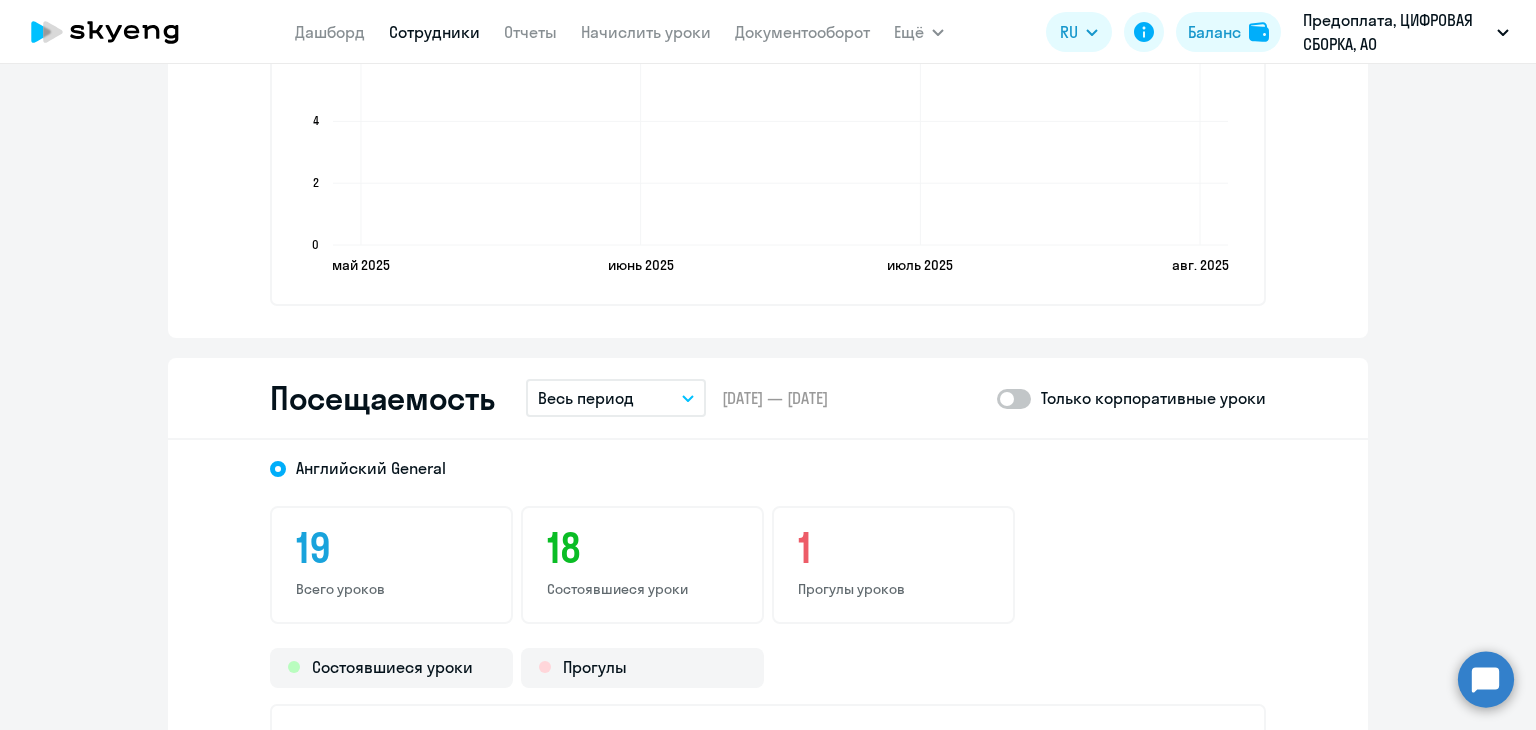 click on "Весь период" at bounding box center (616, 398) 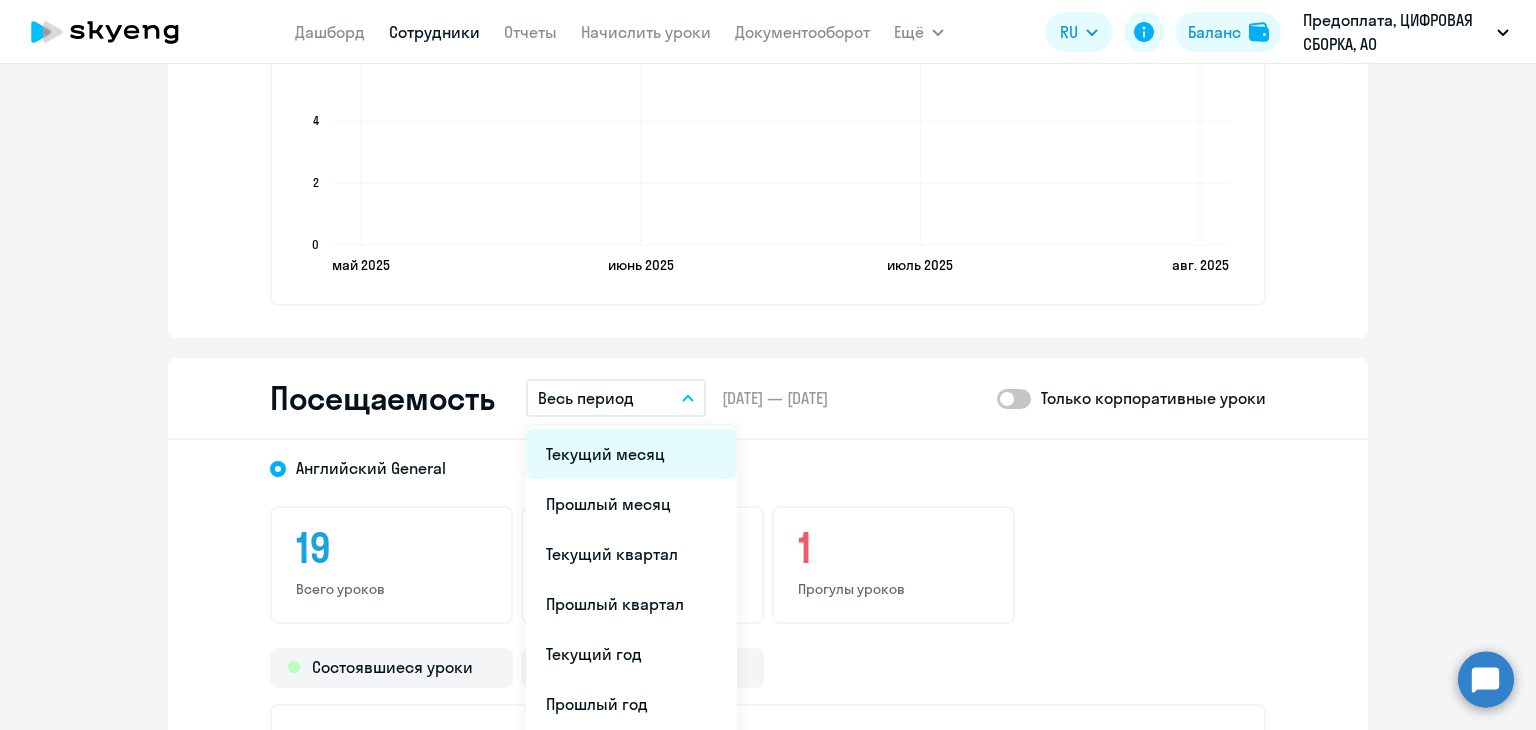 click on "Текущий месяц" at bounding box center (631, 454) 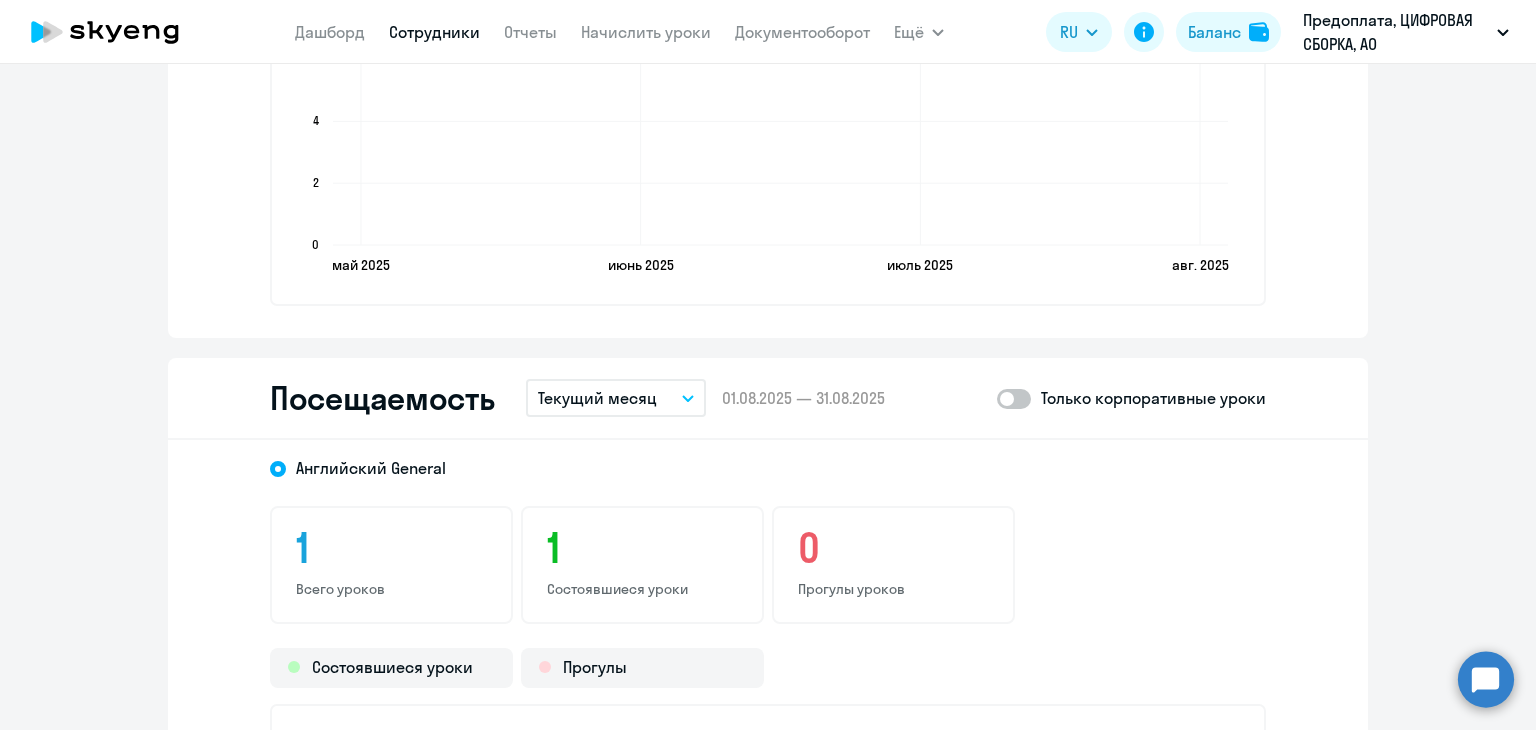 click on "Текущий месяц" at bounding box center [597, 398] 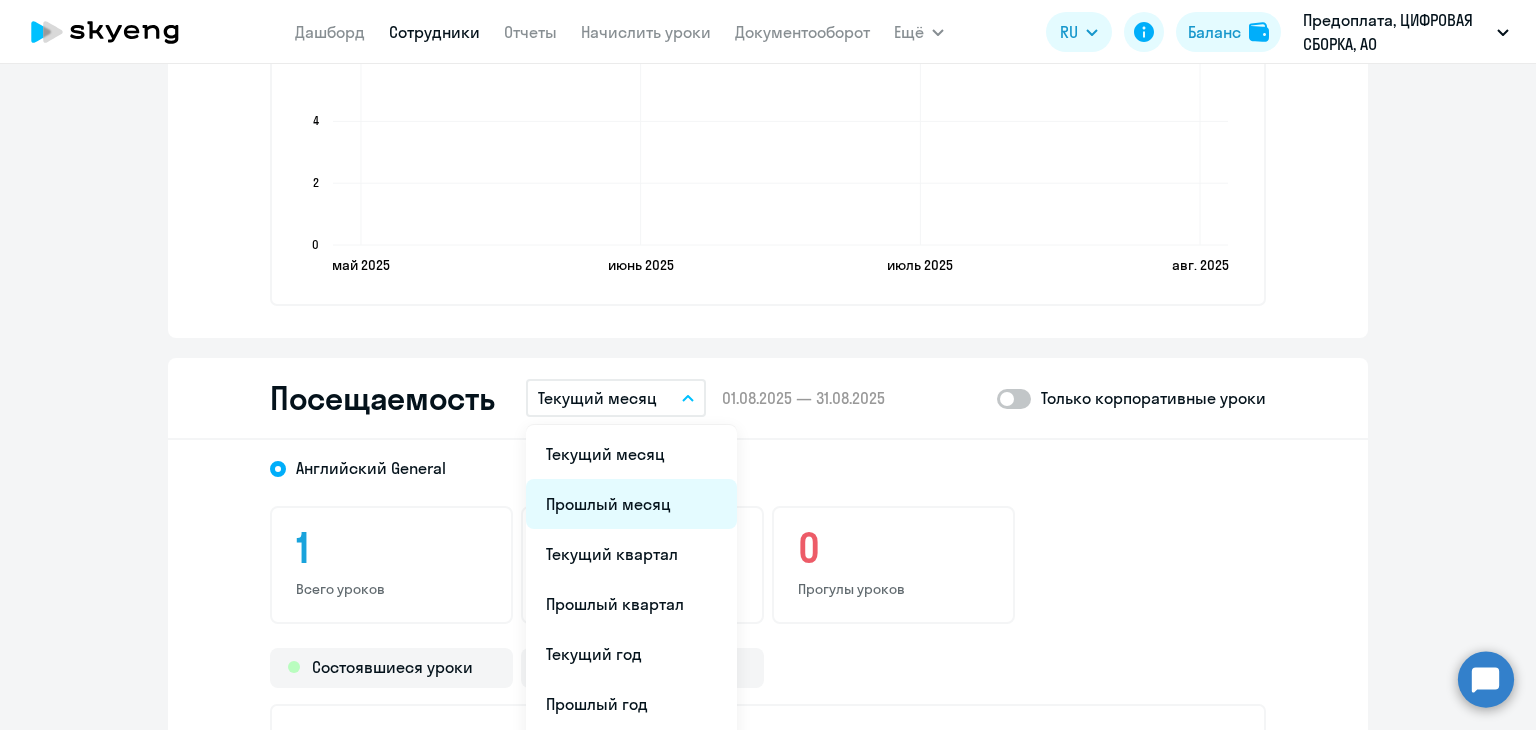 click on "Прошлый месяц" at bounding box center (631, 504) 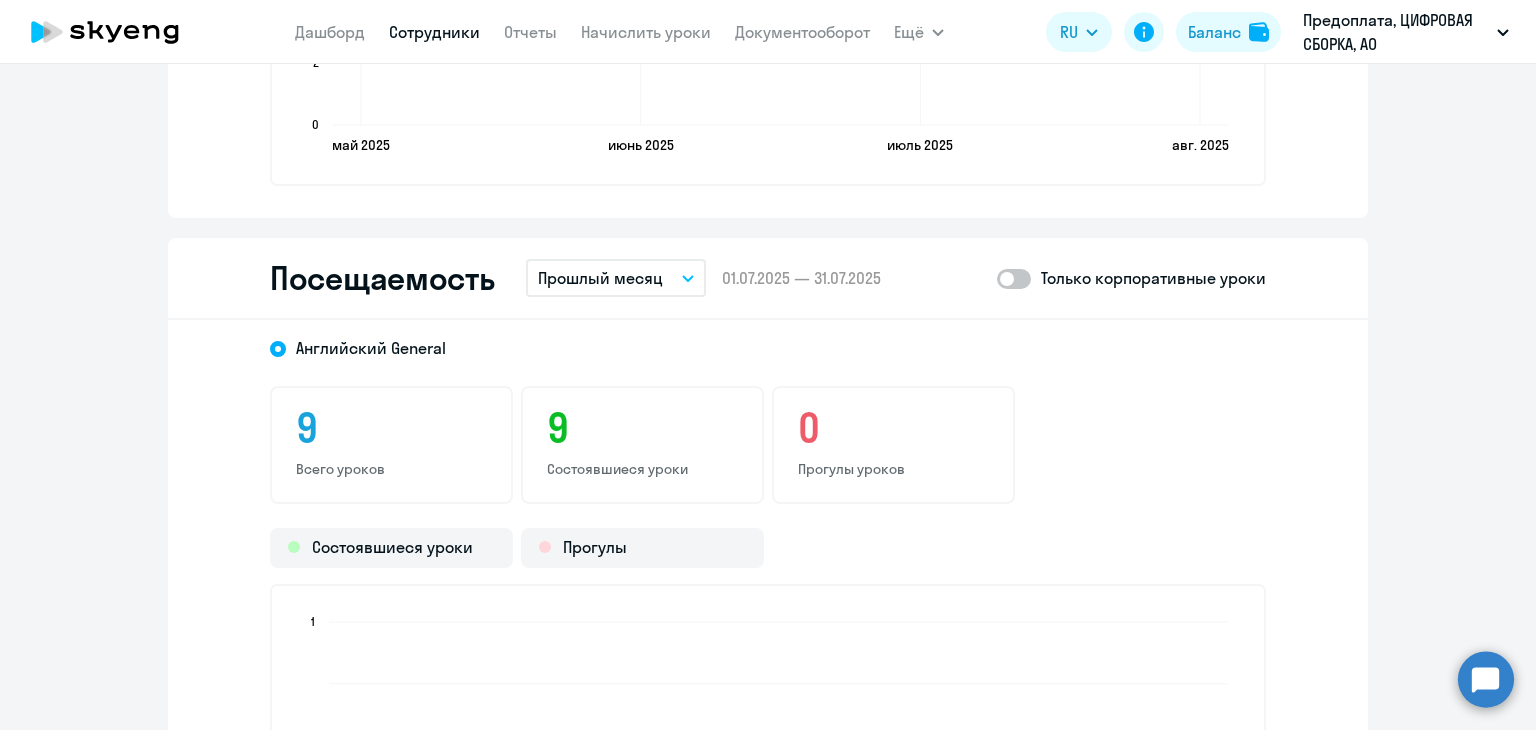 scroll, scrollTop: 2500, scrollLeft: 0, axis: vertical 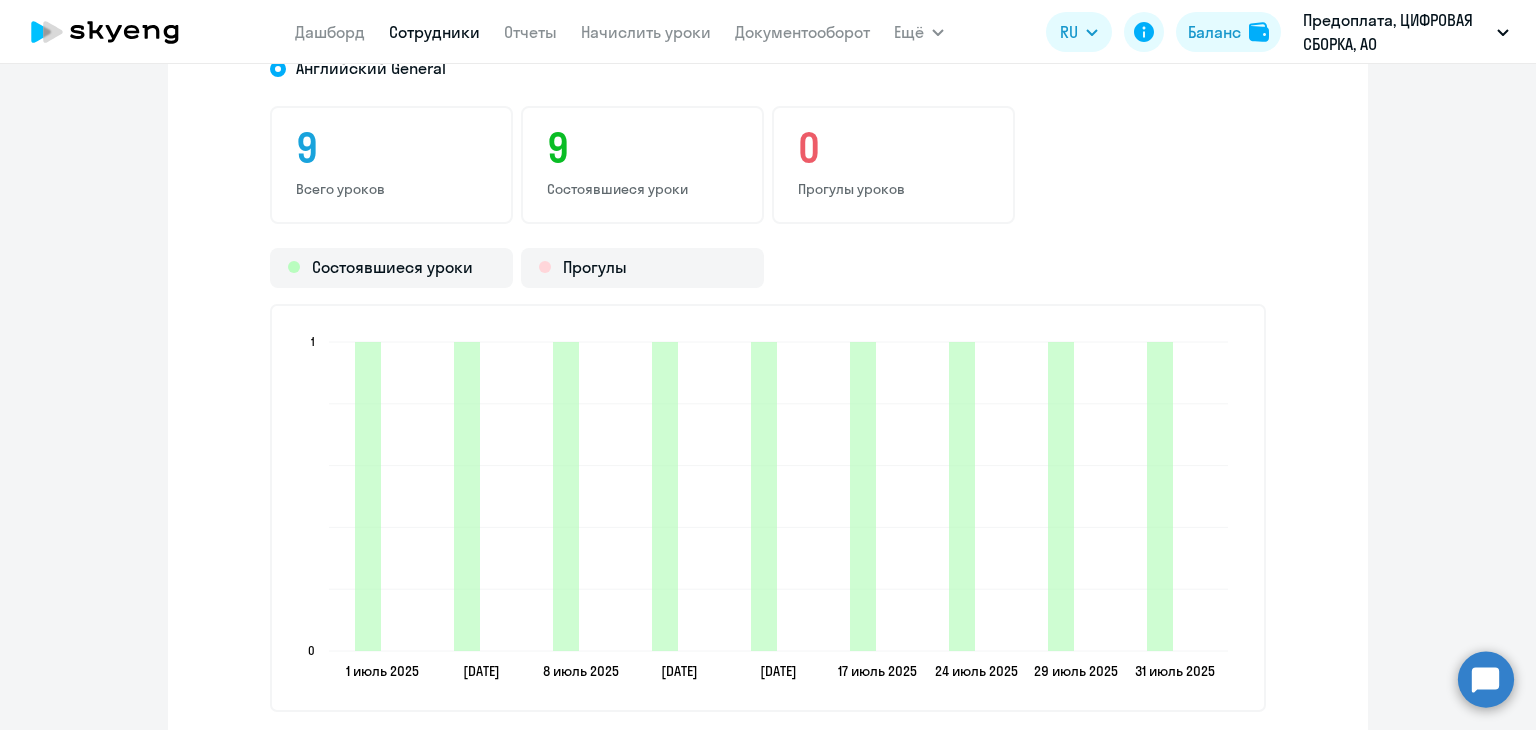 click on "Сотрудники" at bounding box center (434, 32) 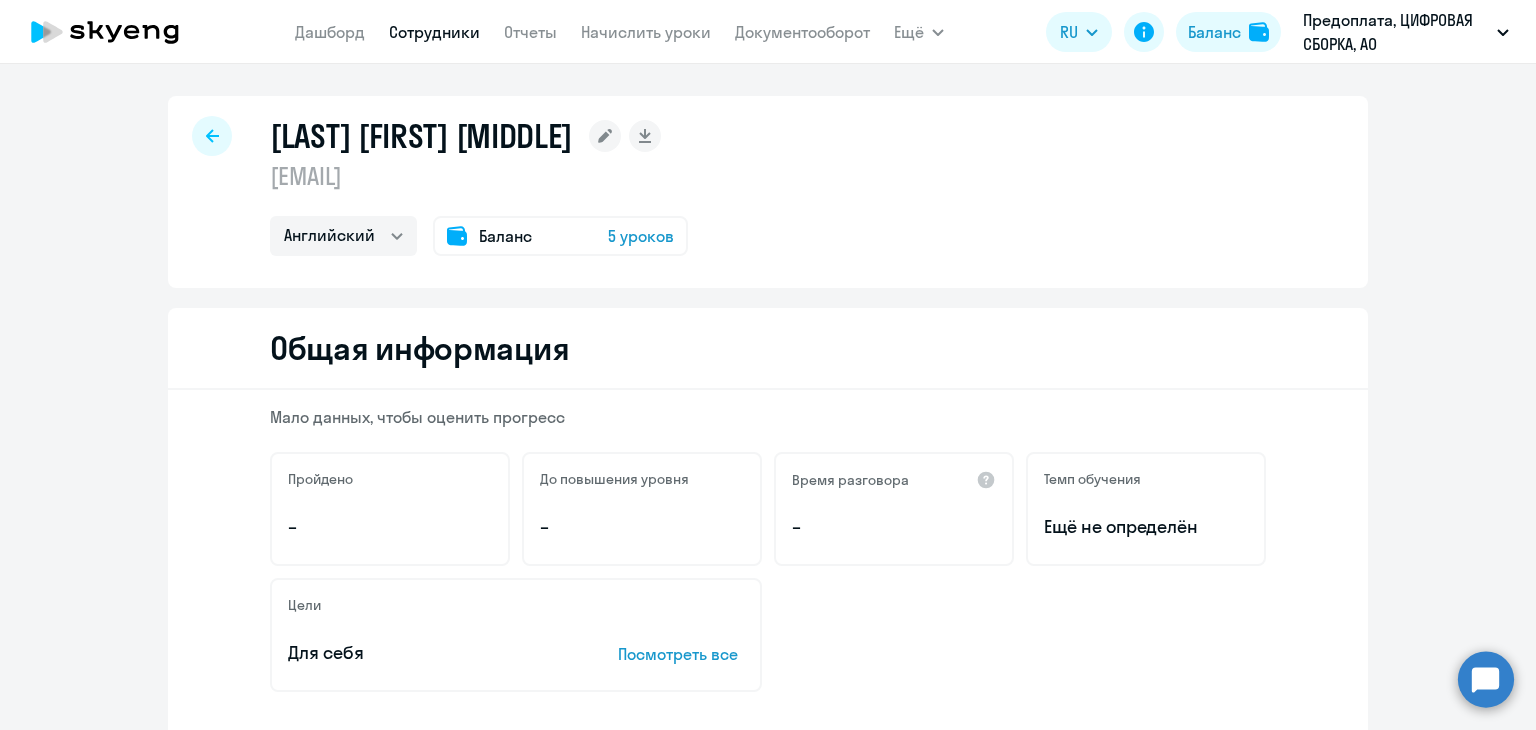 select on "30" 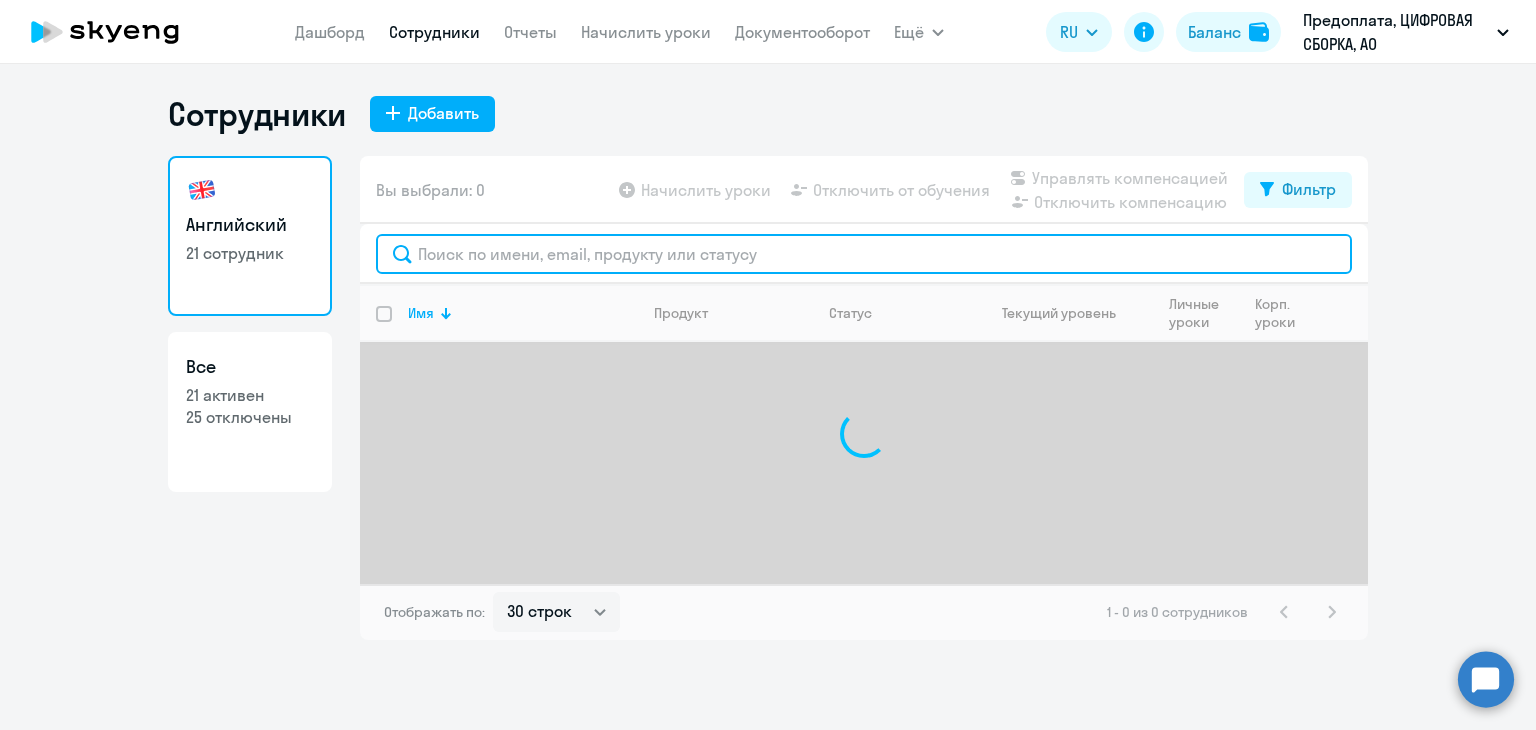 click 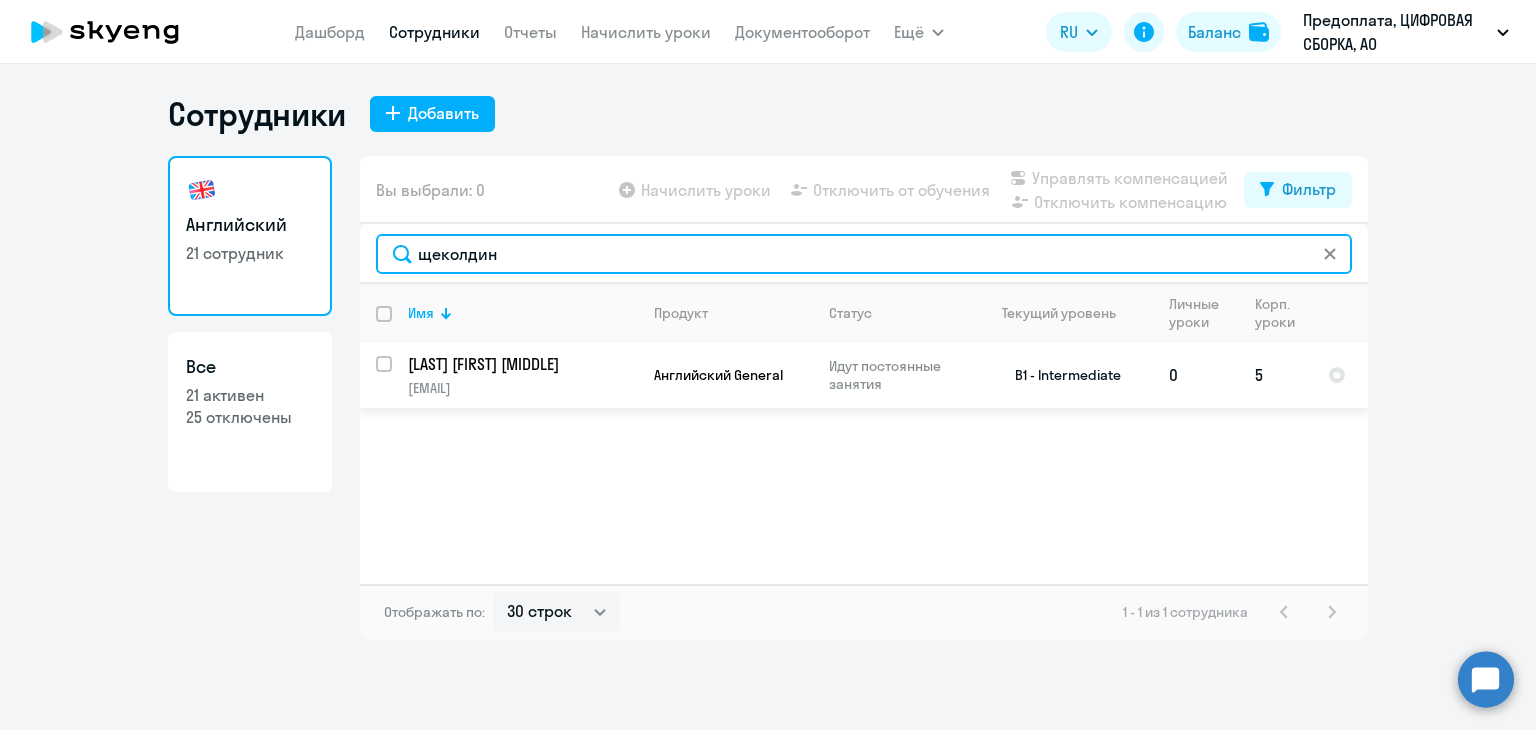 type on "щеколдин" 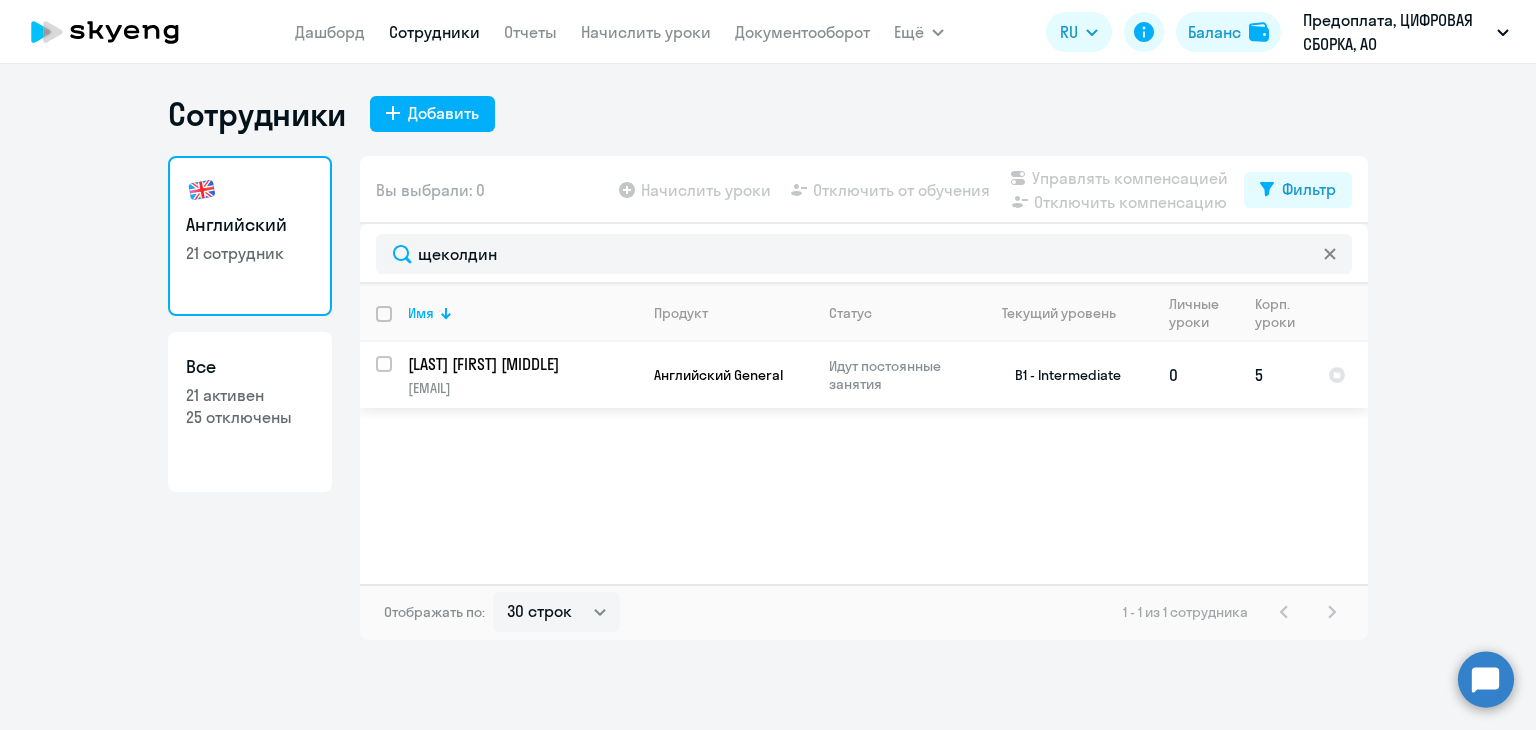 click on "Английский General" 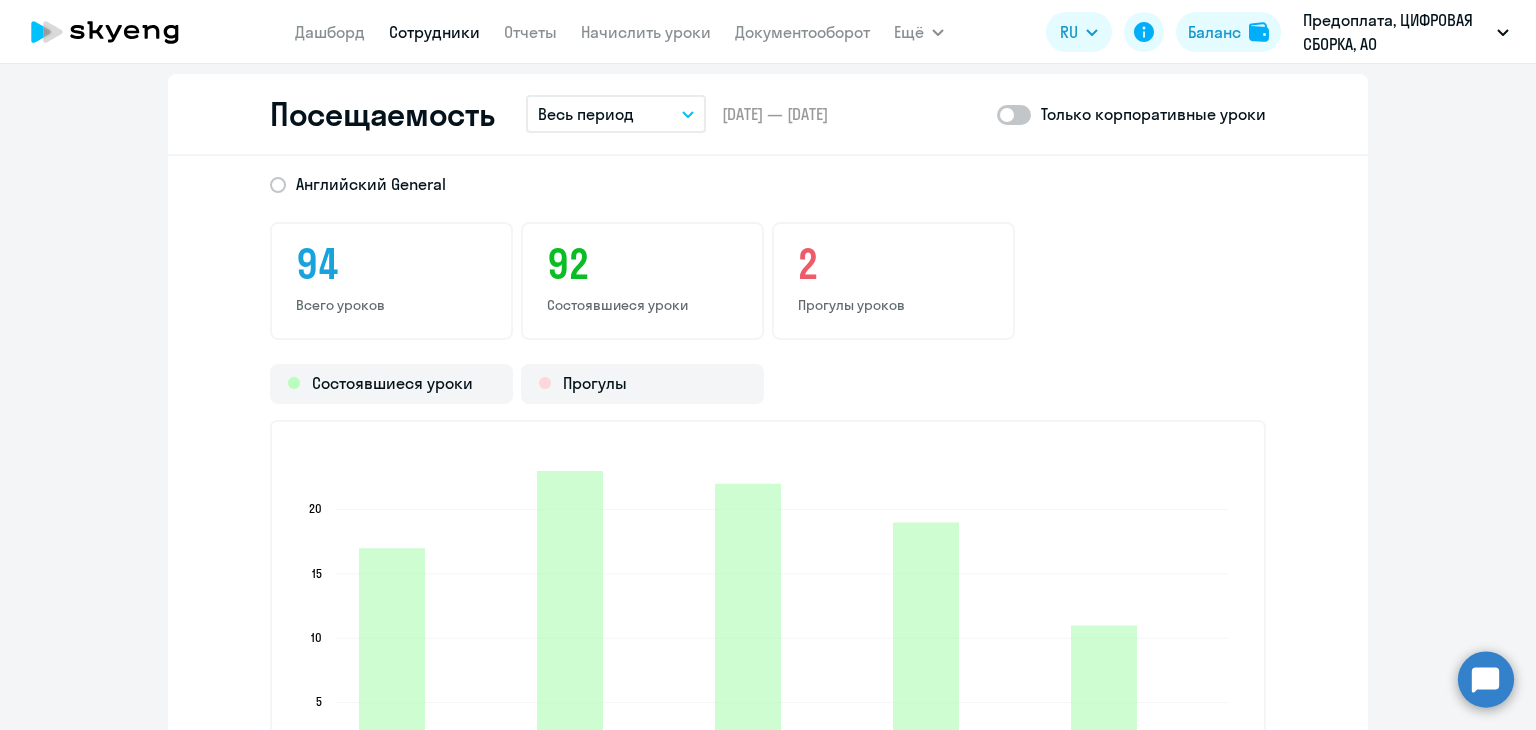scroll, scrollTop: 2500, scrollLeft: 0, axis: vertical 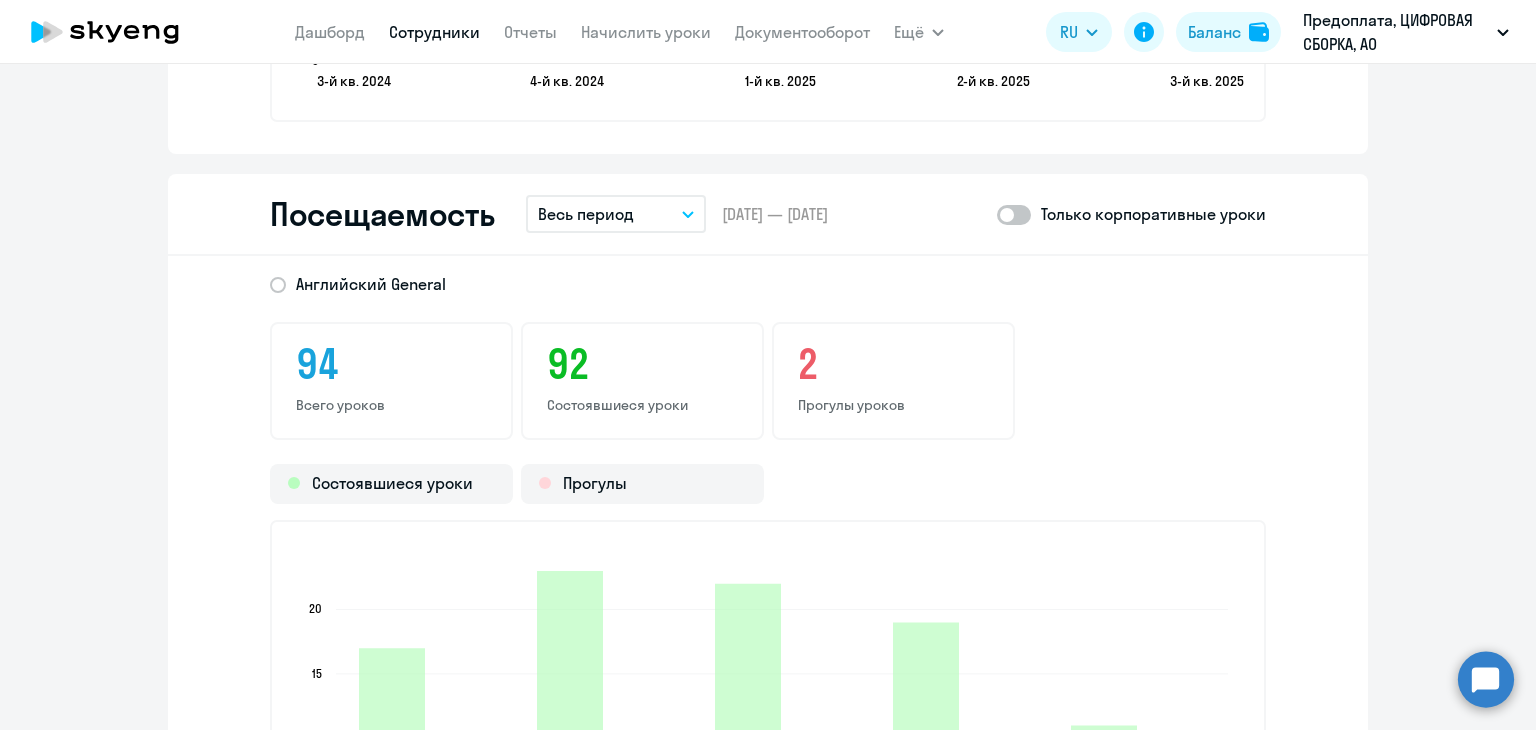 click on "Весь период" at bounding box center (586, 214) 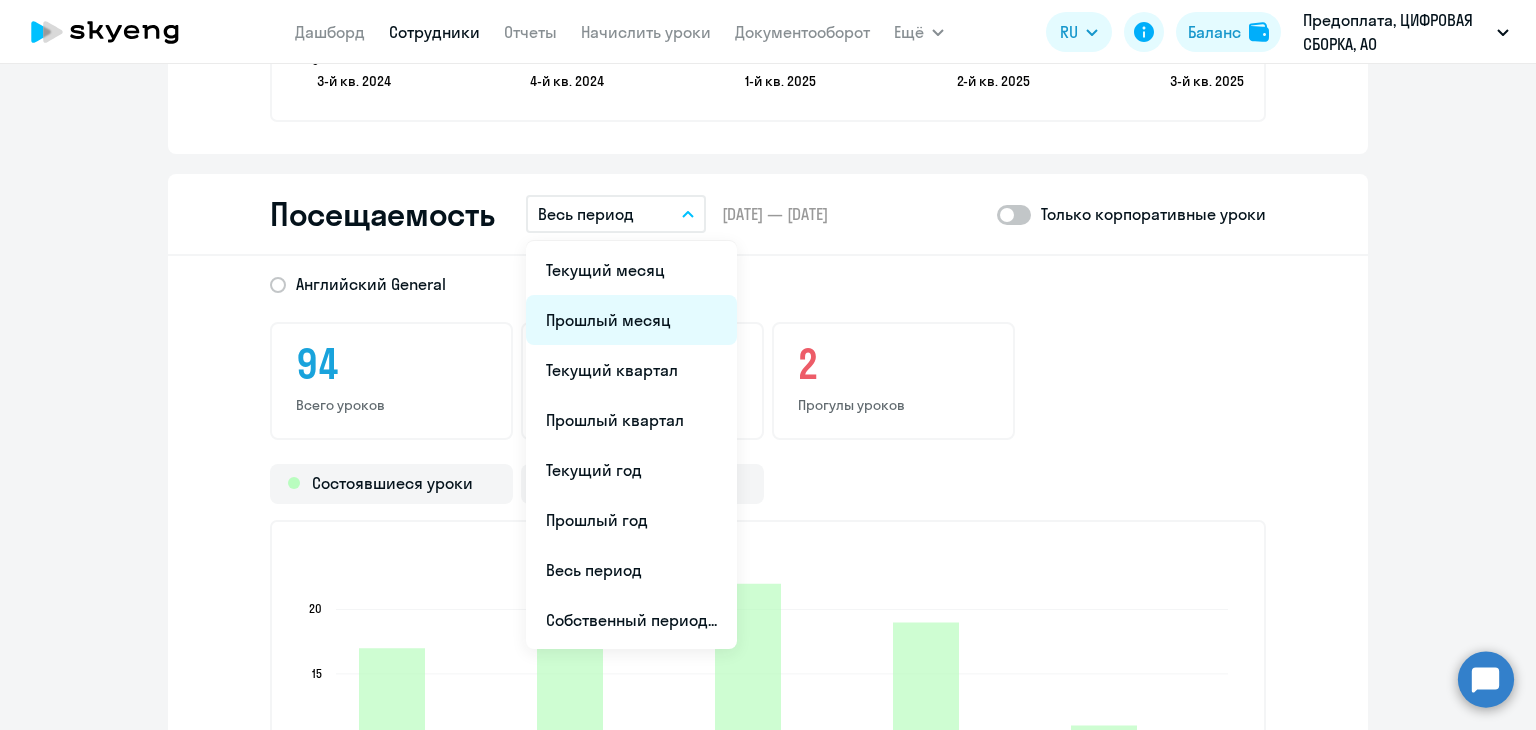 click on "Прошлый месяц" at bounding box center (631, 320) 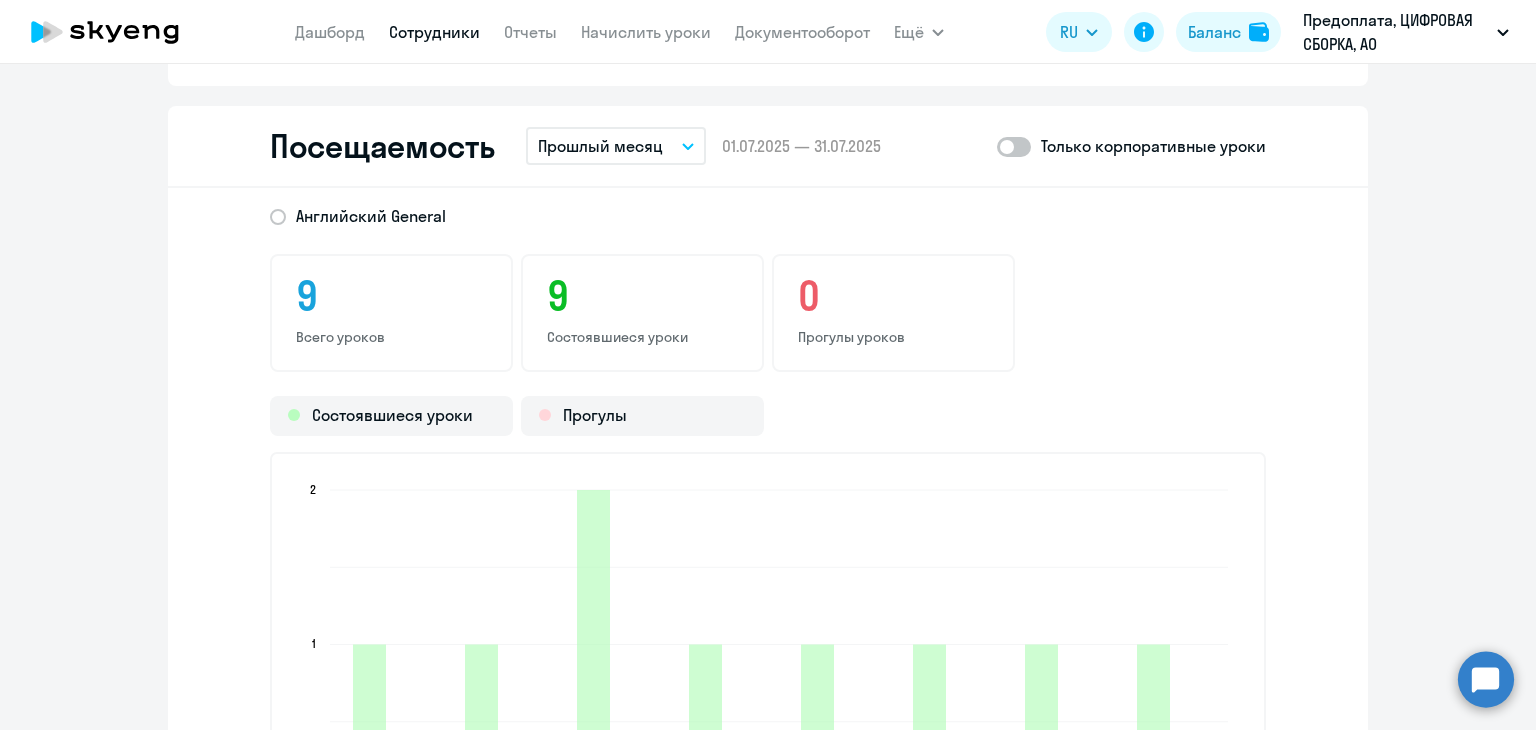 scroll, scrollTop: 2500, scrollLeft: 0, axis: vertical 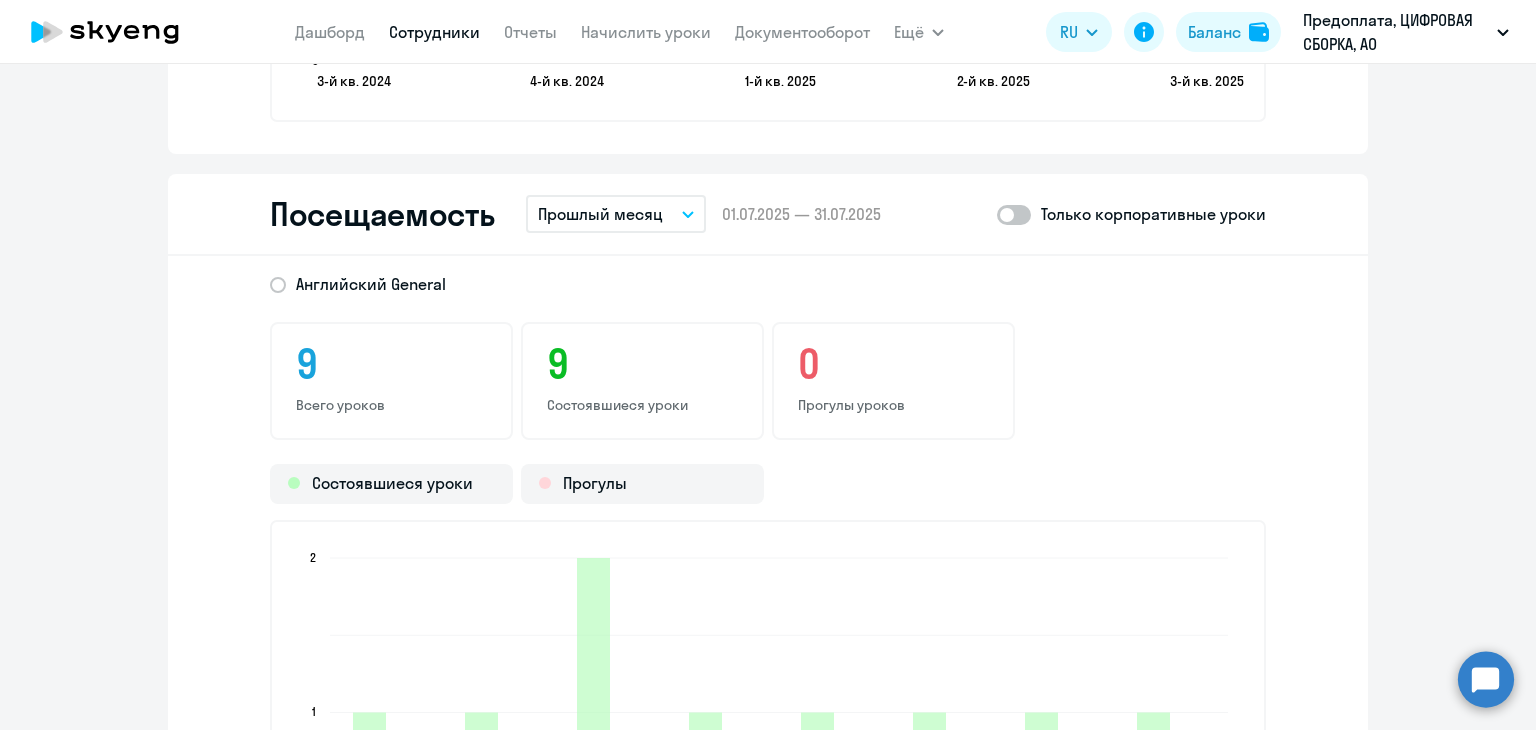 click on "Прошлый месяц" at bounding box center (600, 214) 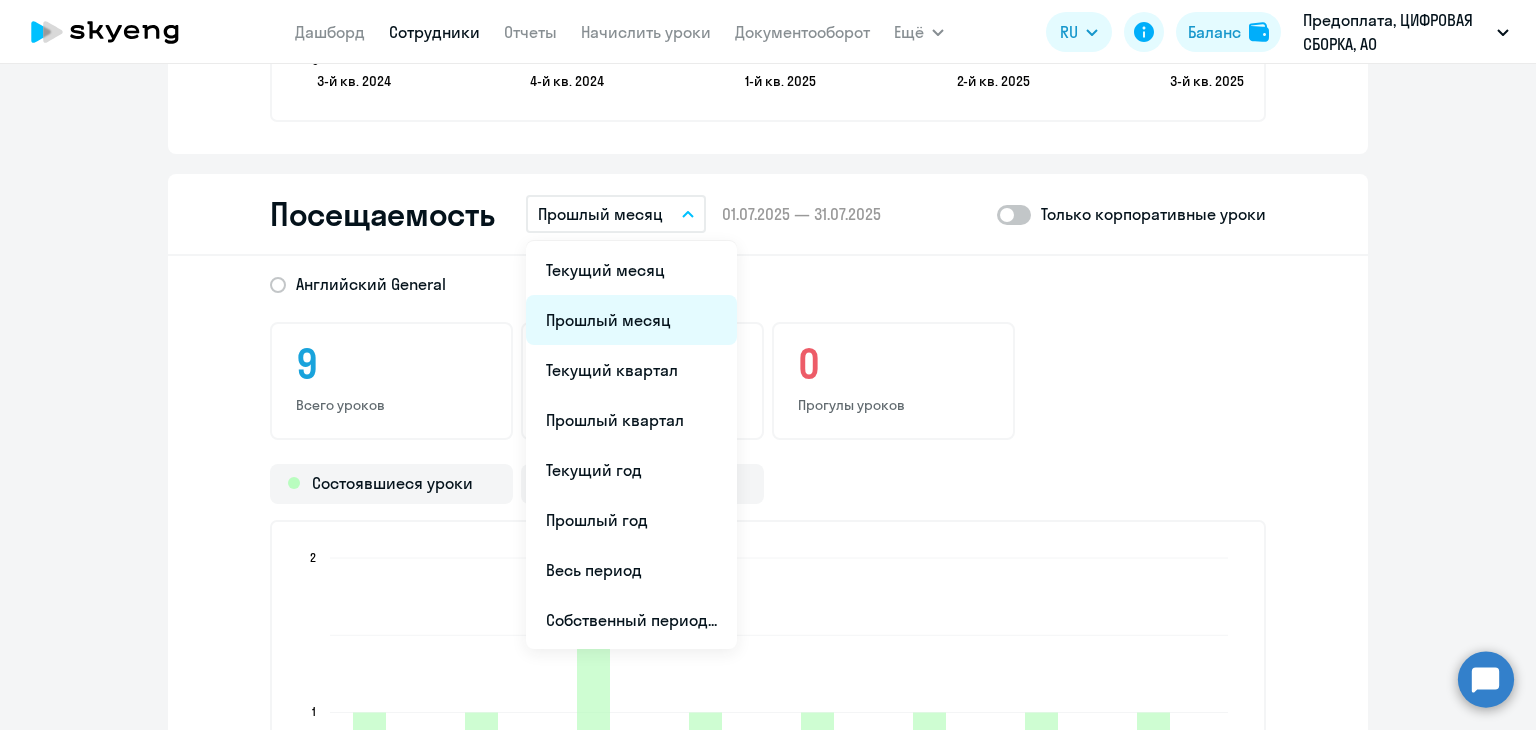 click on "Прошлый месяц" at bounding box center (631, 320) 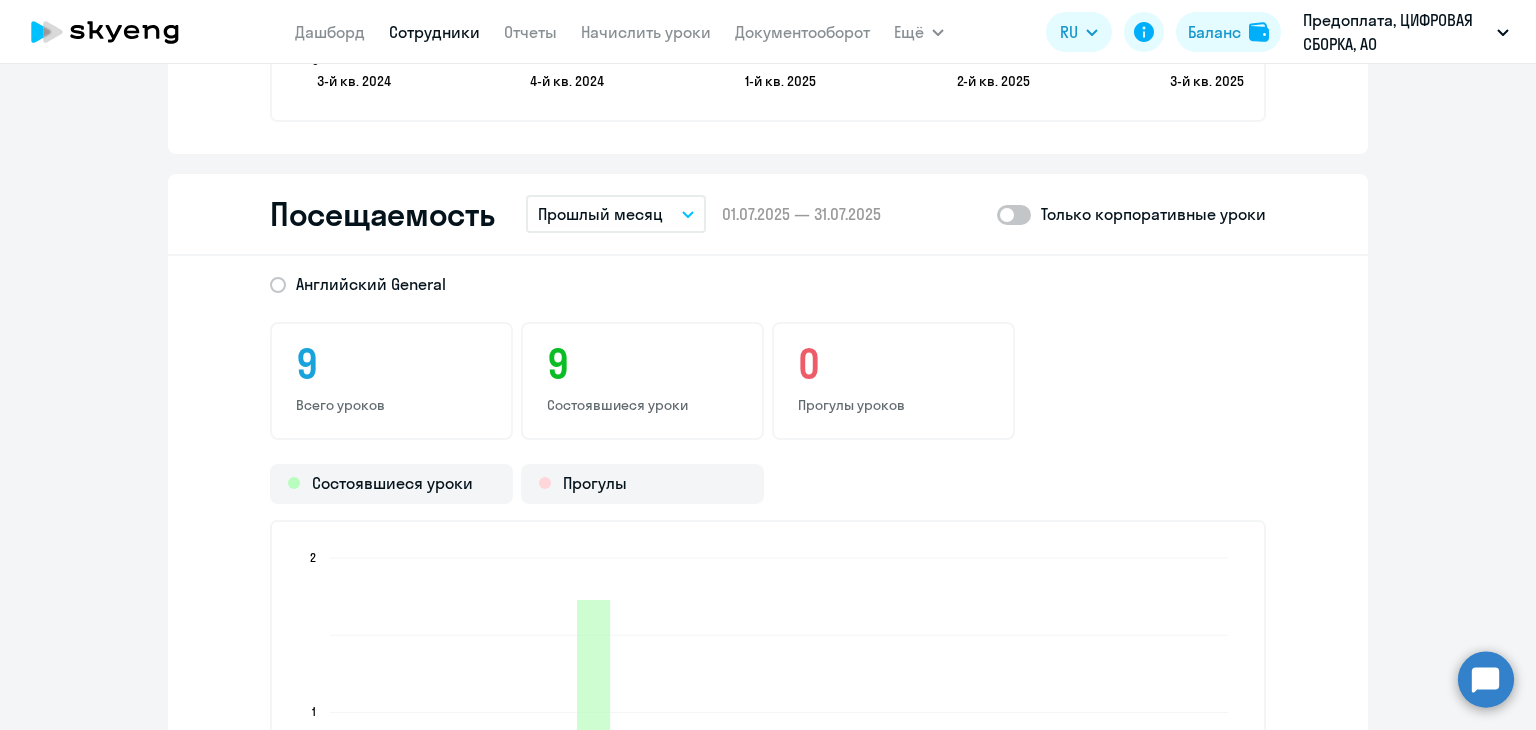 click on "Прошлый месяц" at bounding box center [600, 214] 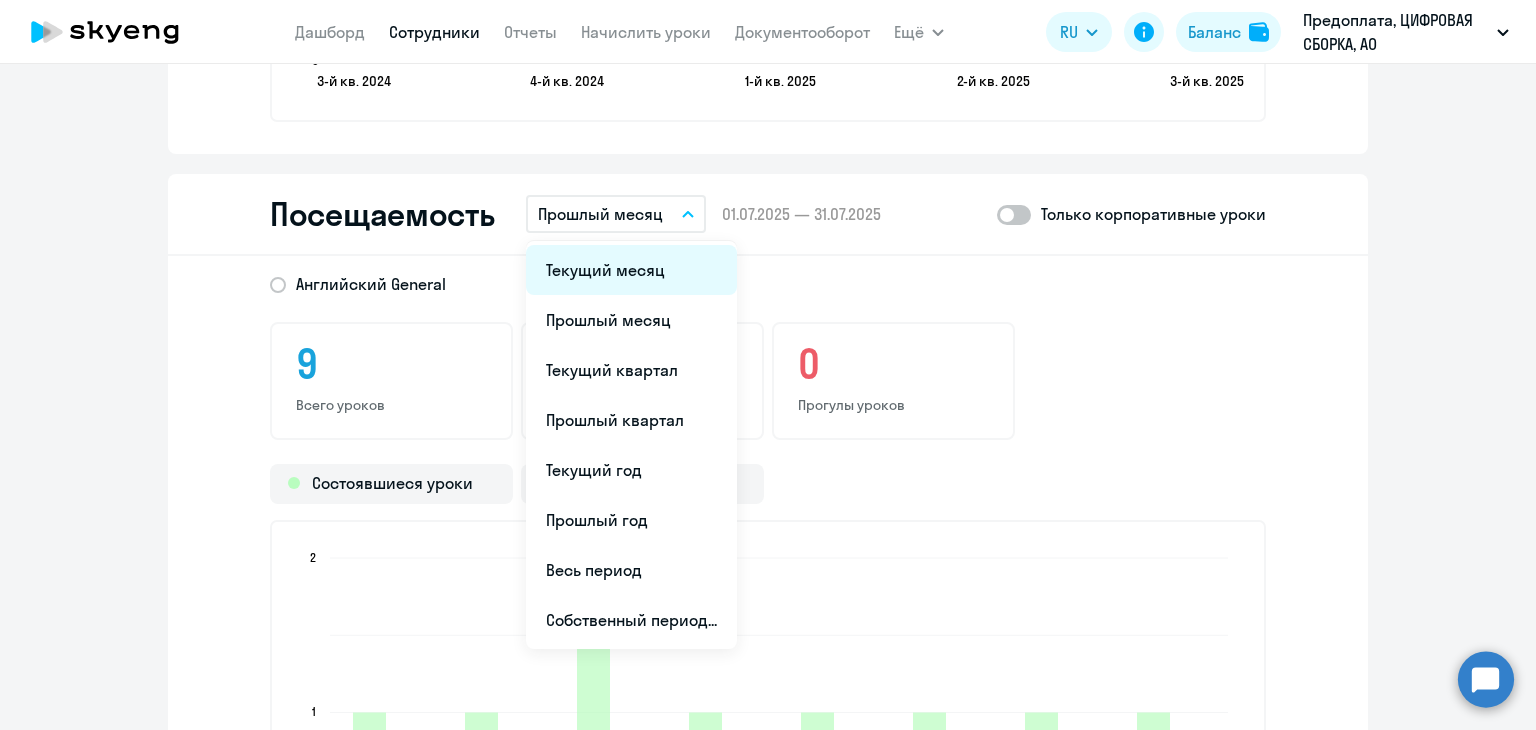 click on "Текущий месяц" at bounding box center [631, 270] 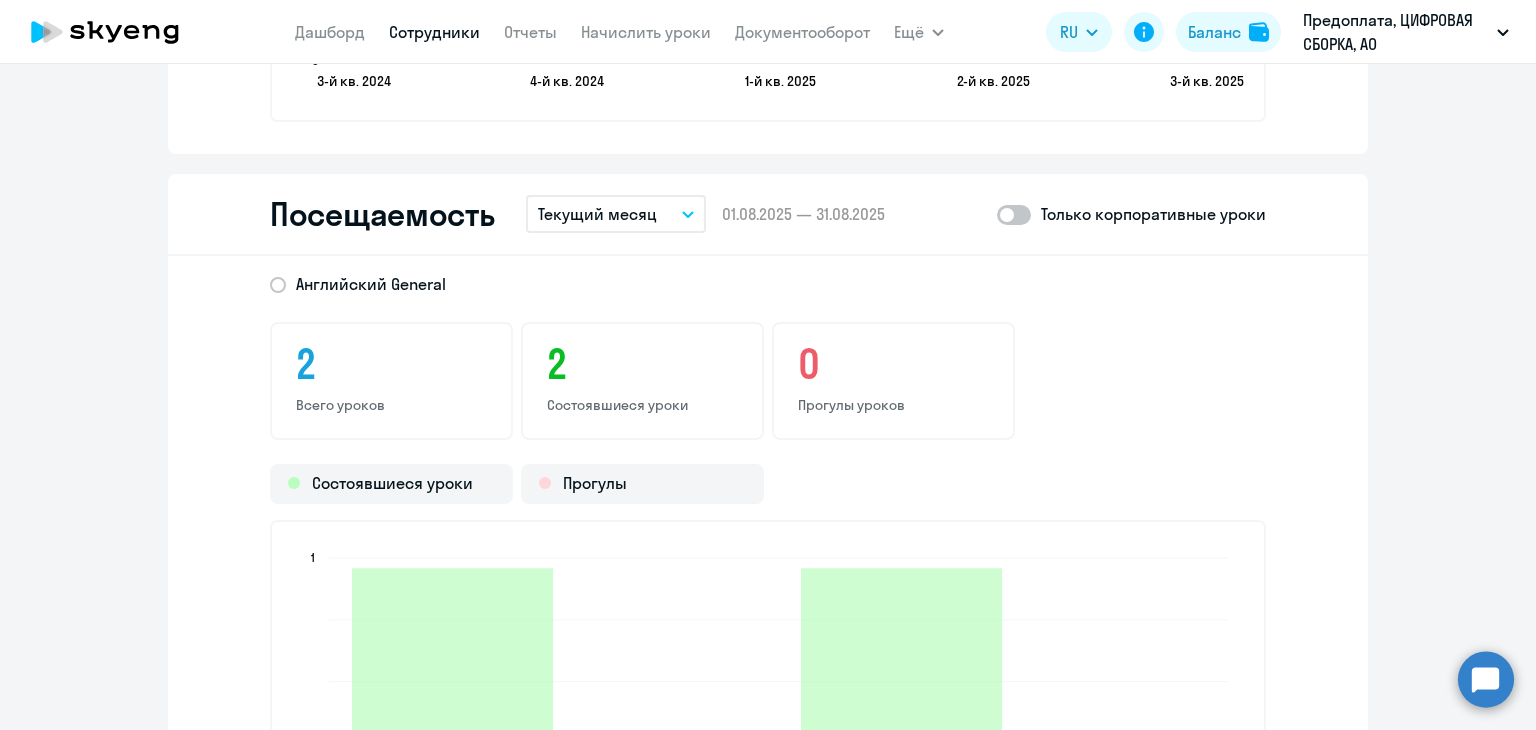 click on "Текущий месяц" at bounding box center (597, 214) 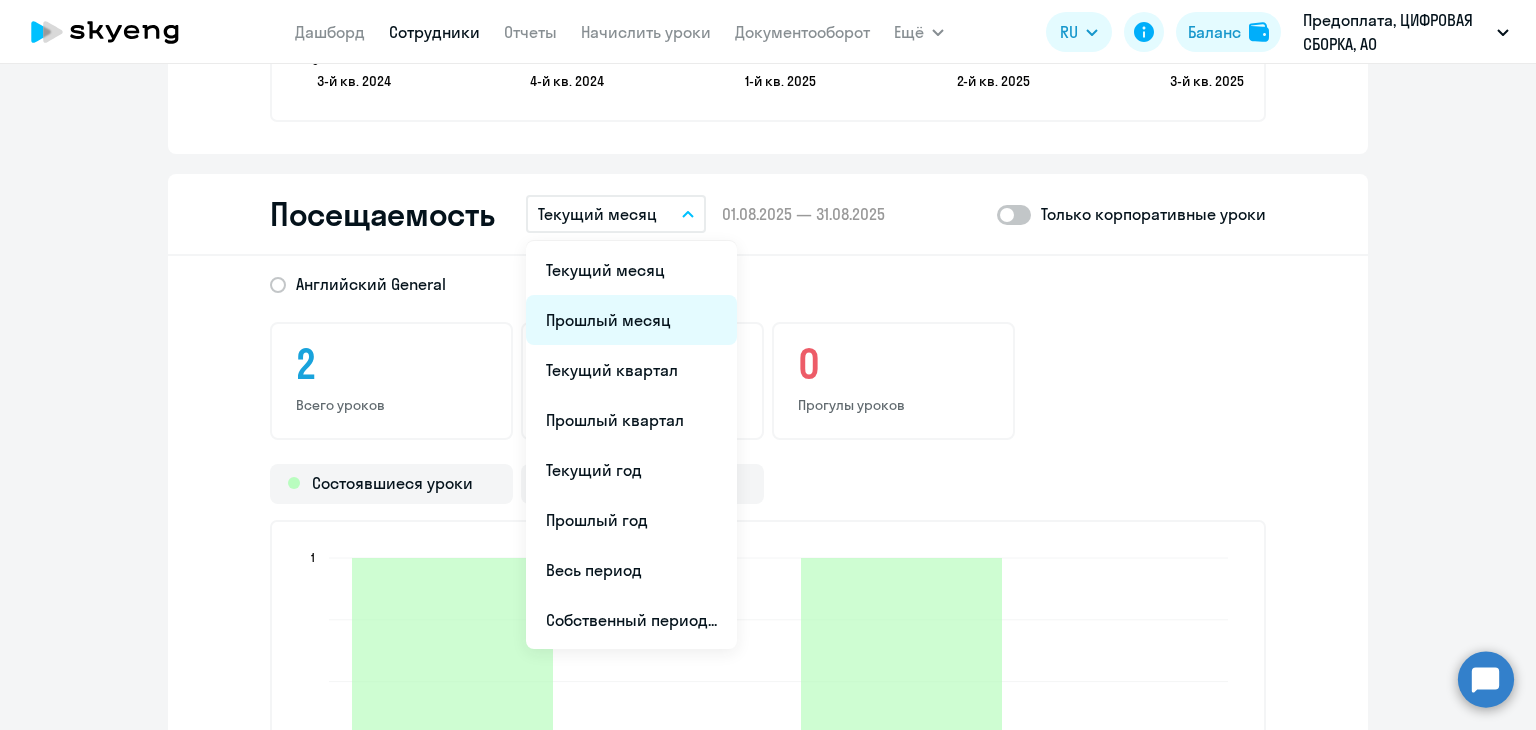 click on "Прошлый месяц" at bounding box center [631, 320] 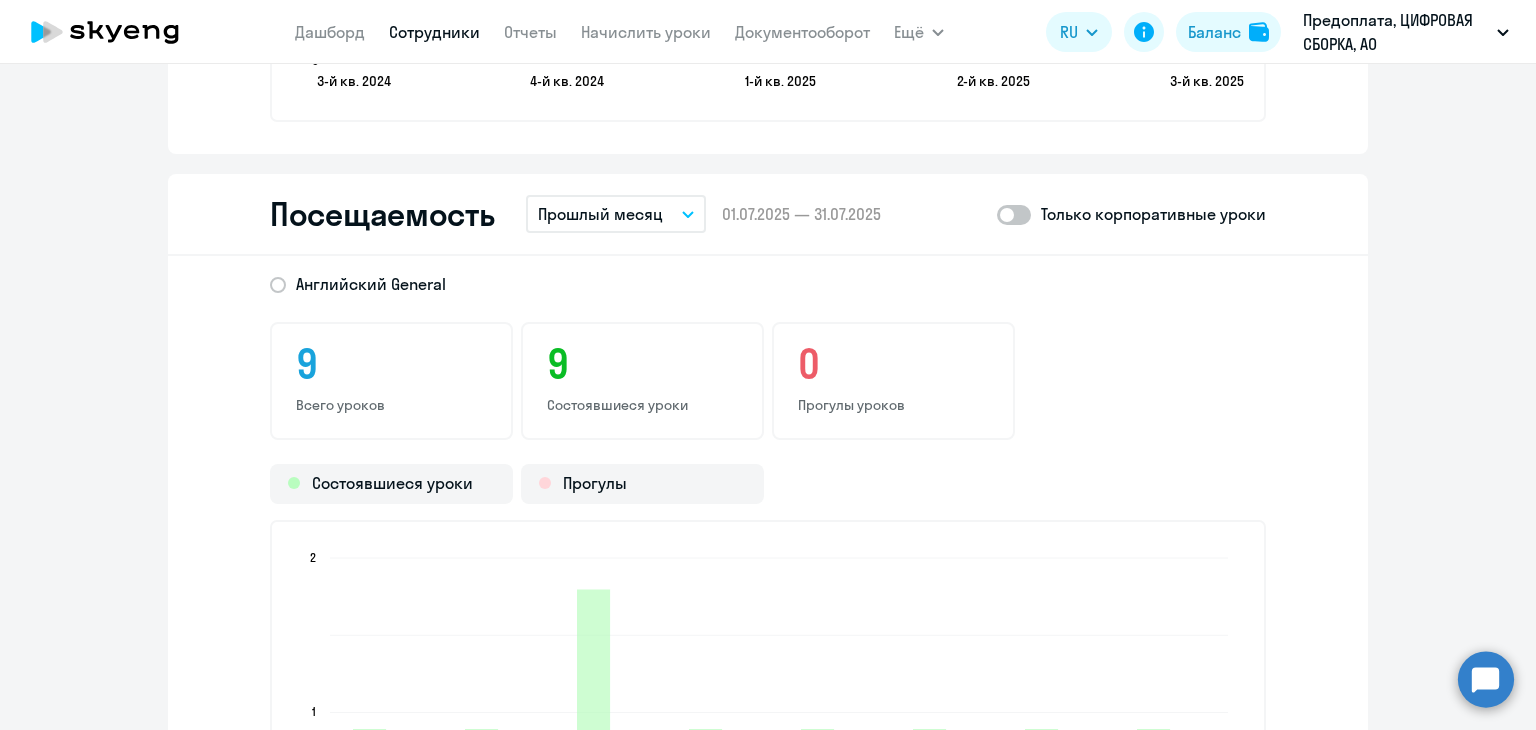 click on "Прошлый месяц" at bounding box center (600, 214) 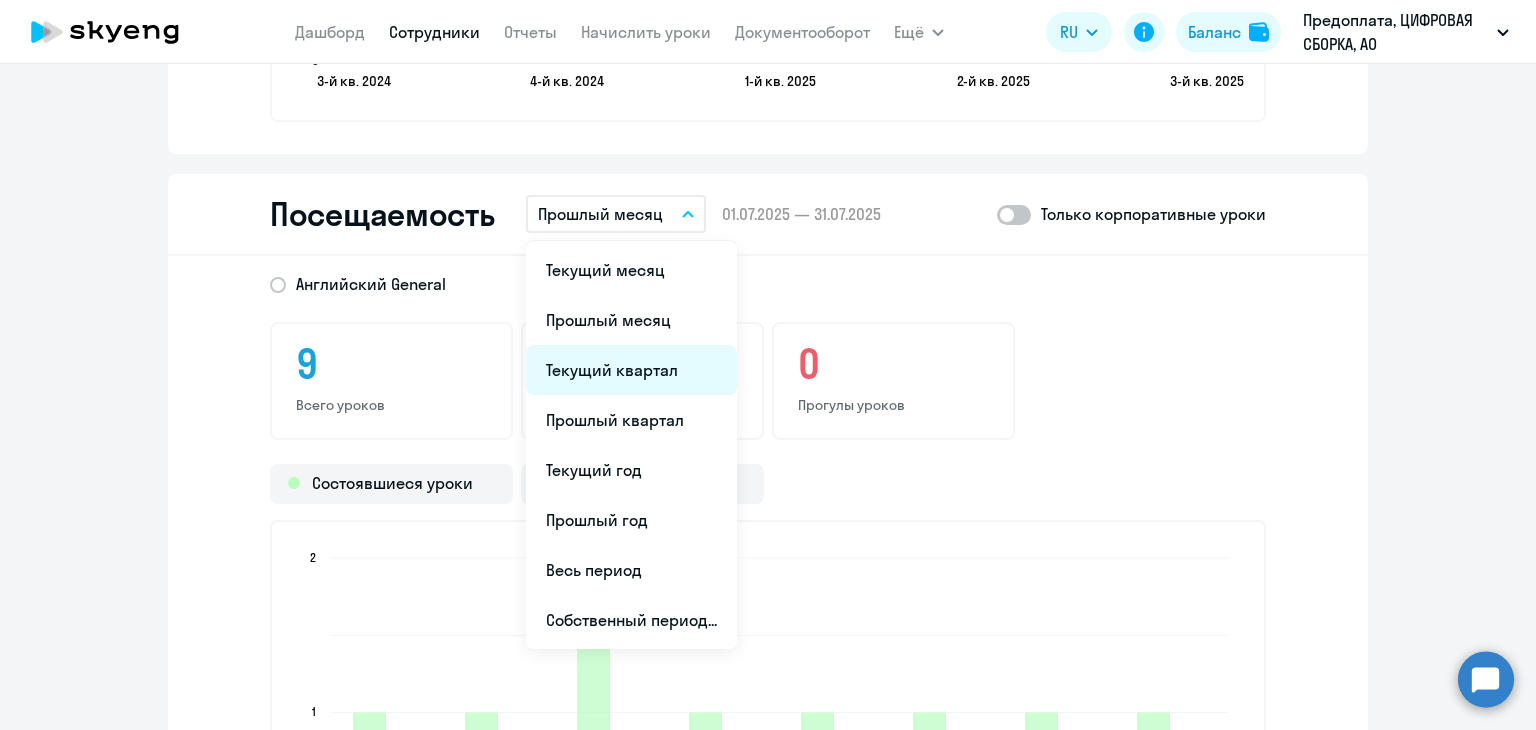 click on "Текущий квартал" at bounding box center (631, 370) 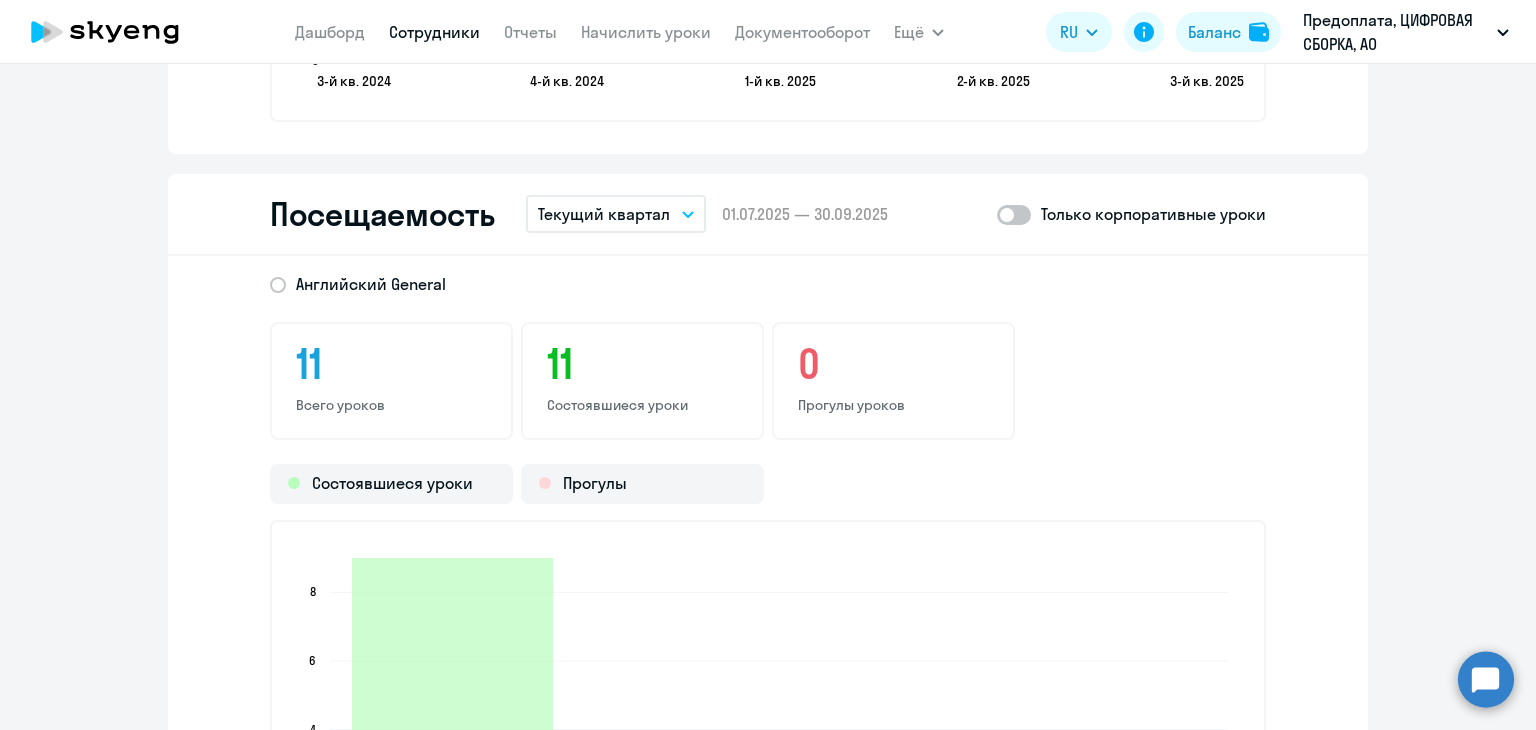click on "Текущий квартал" at bounding box center (604, 214) 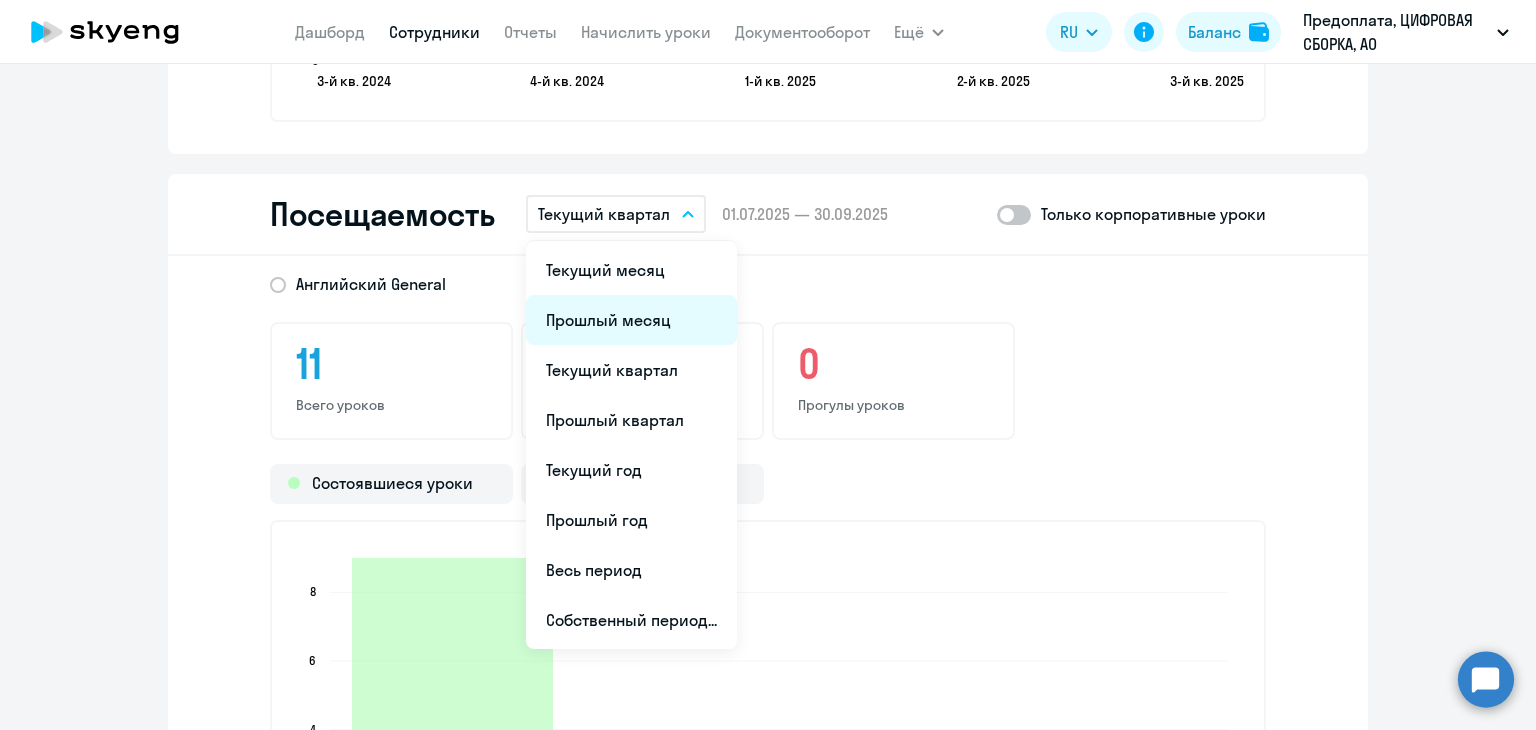 click on "Прошлый месяц" at bounding box center [631, 320] 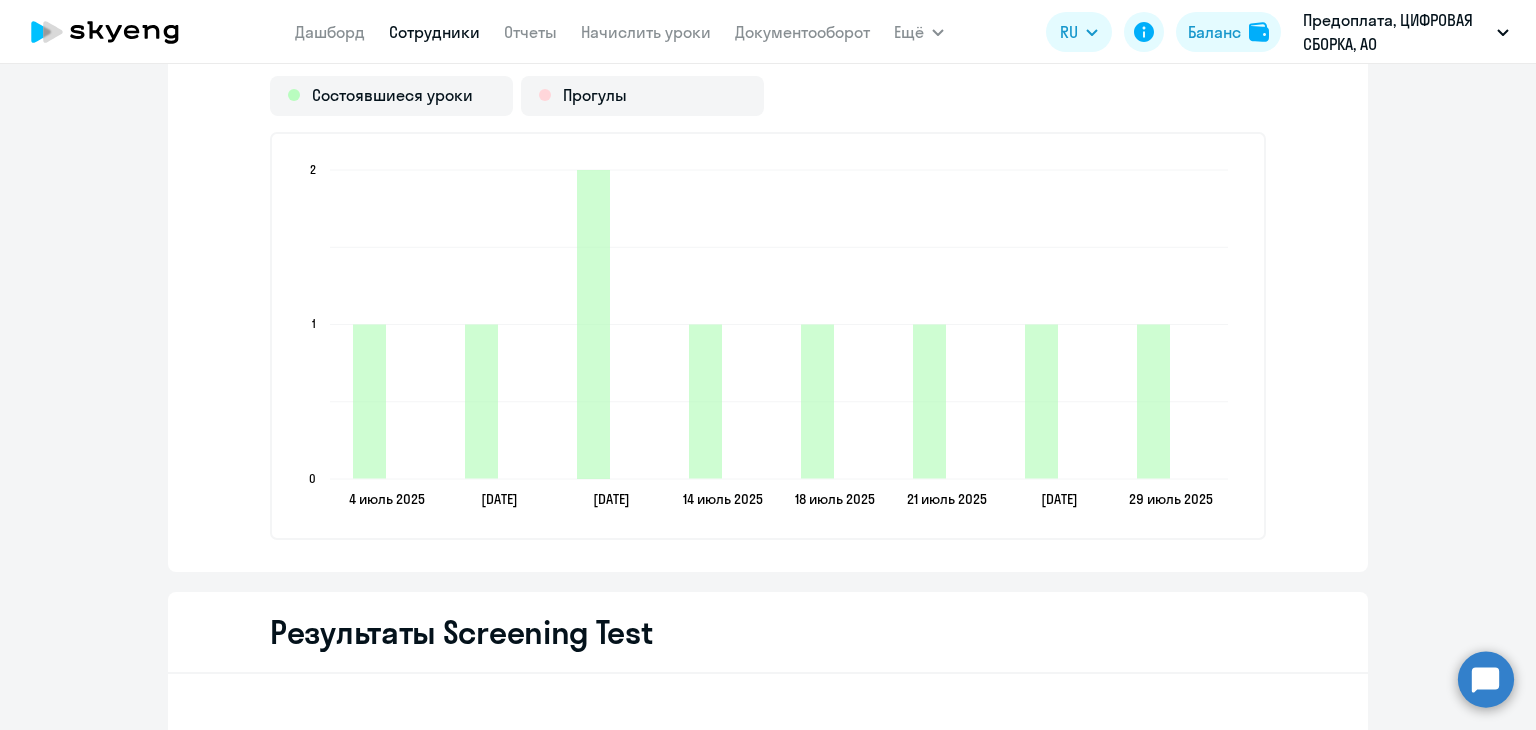 scroll, scrollTop: 2900, scrollLeft: 0, axis: vertical 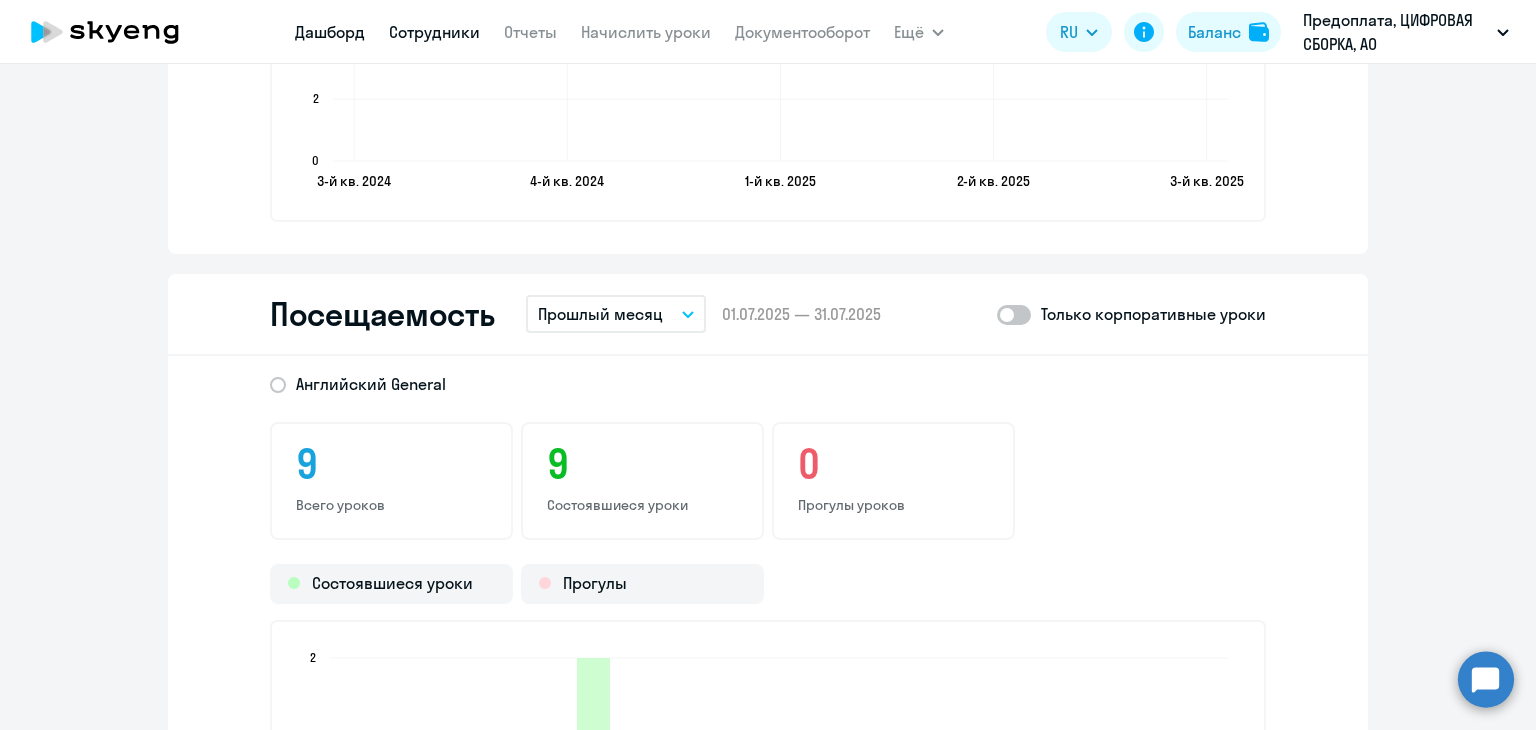 click on "Дашборд" at bounding box center (330, 32) 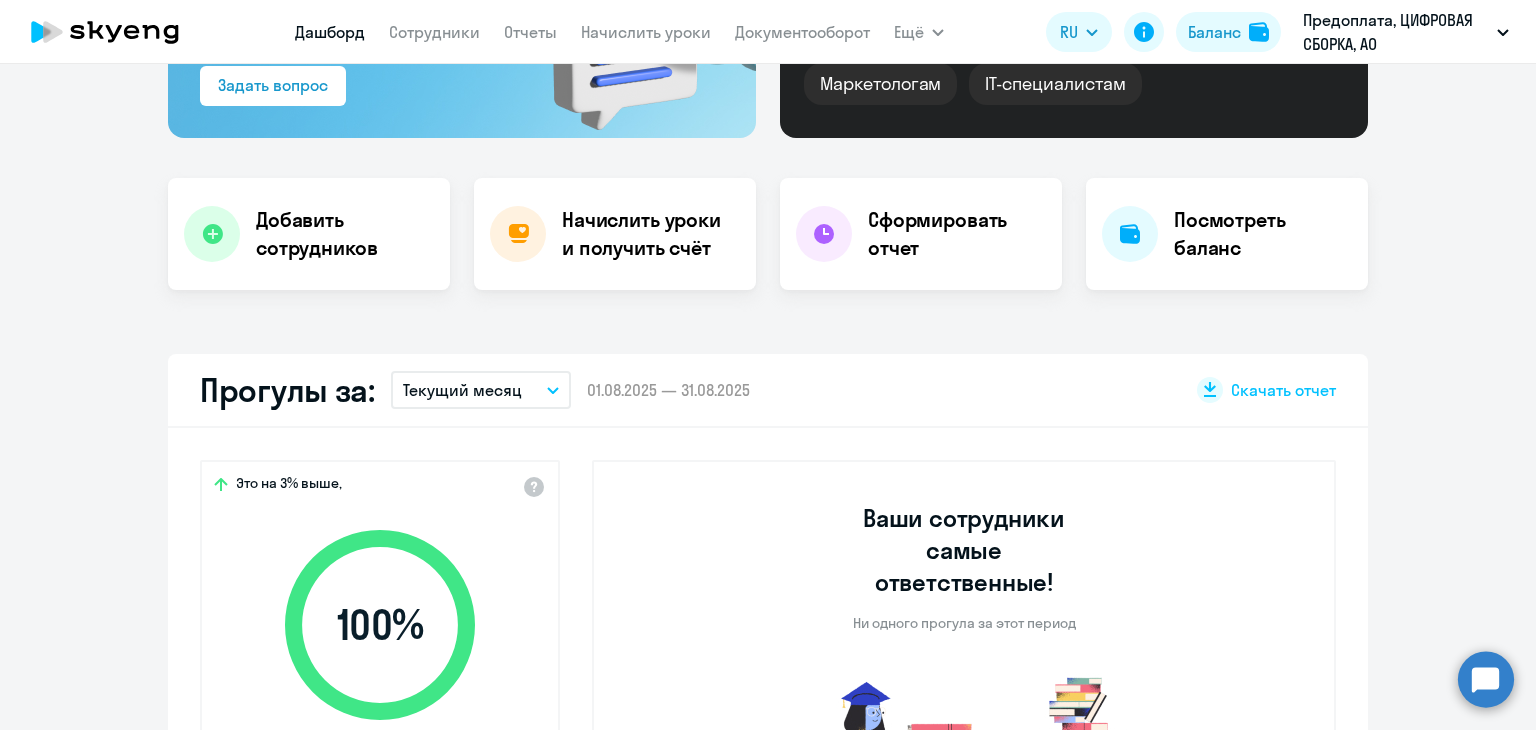 scroll, scrollTop: 316, scrollLeft: 0, axis: vertical 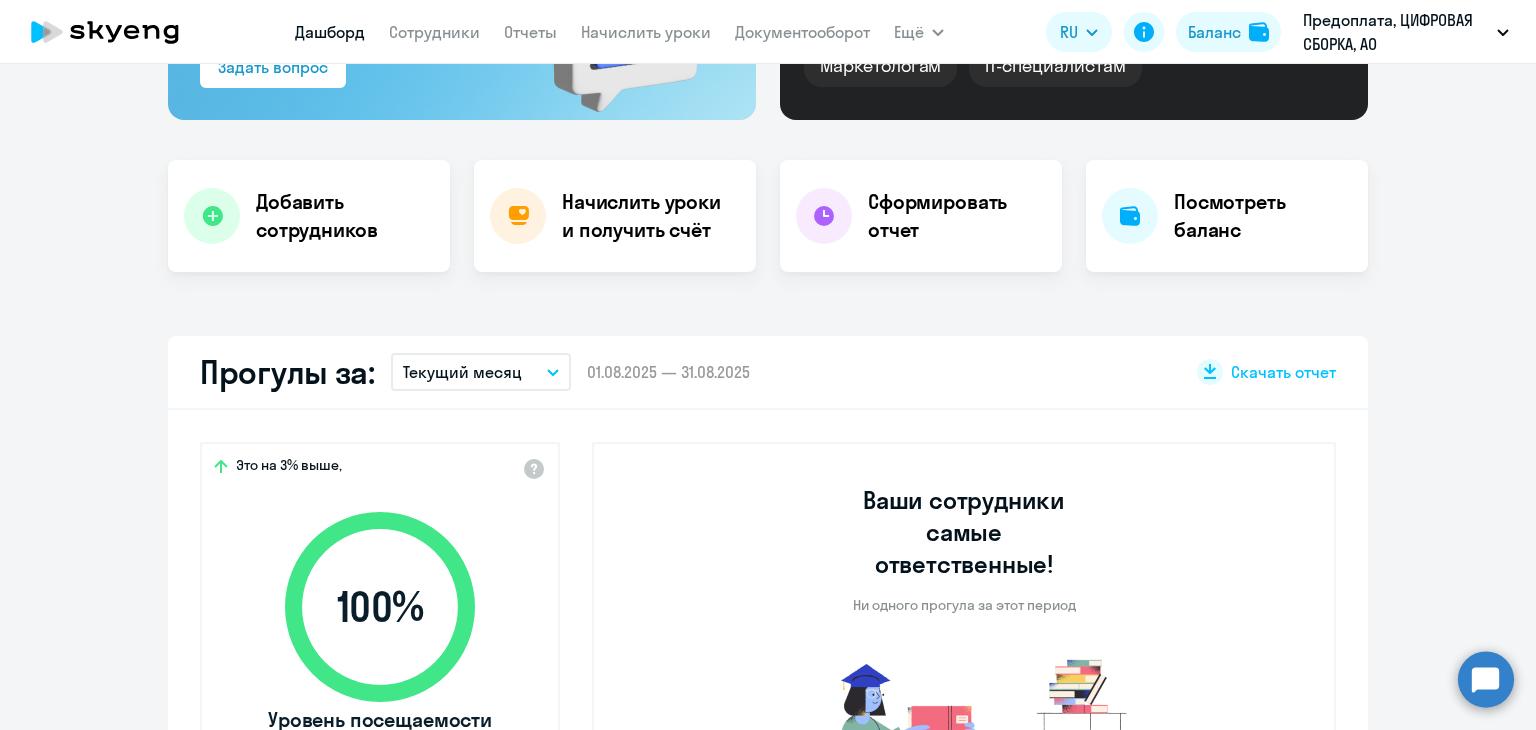 click on "Текущий месяц" at bounding box center (481, 372) 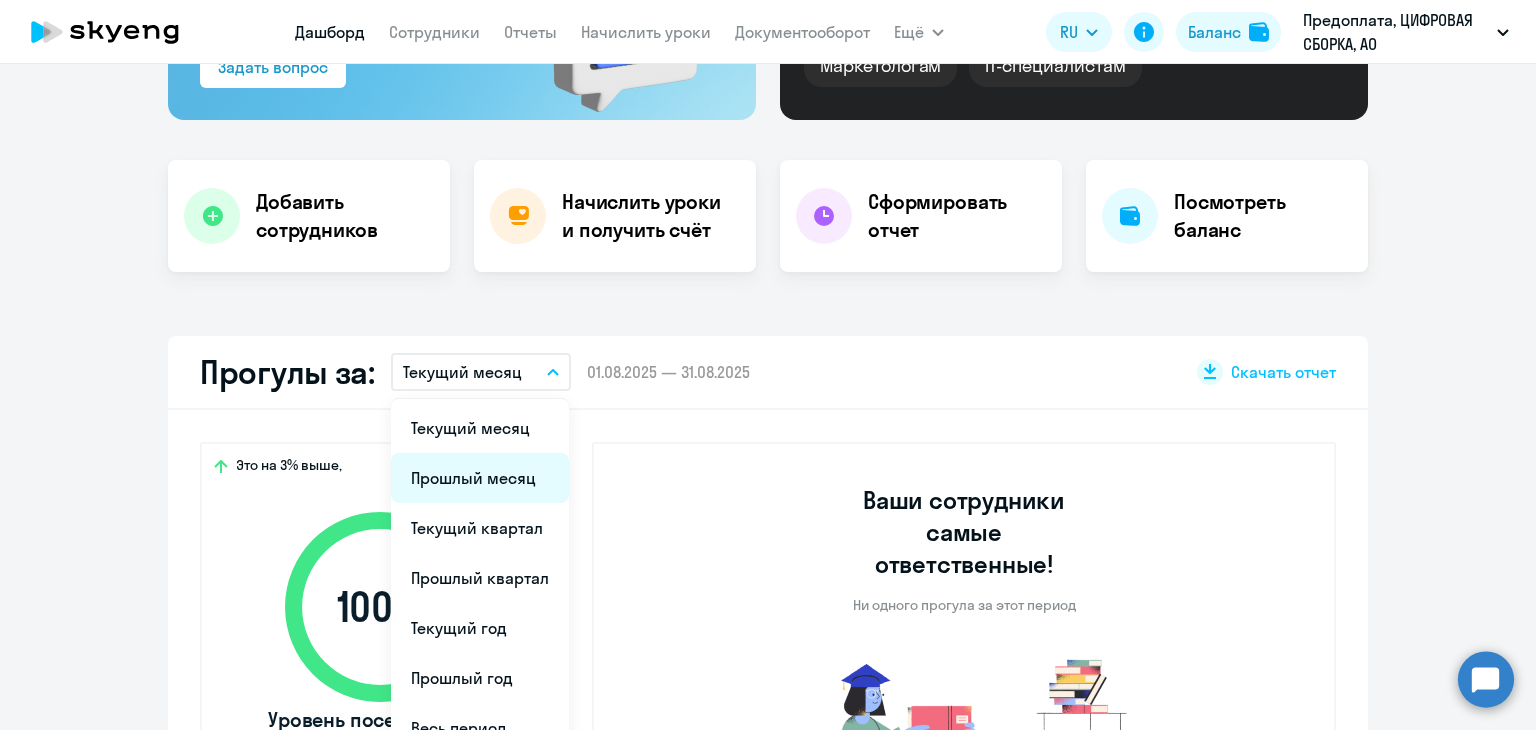 select on "30" 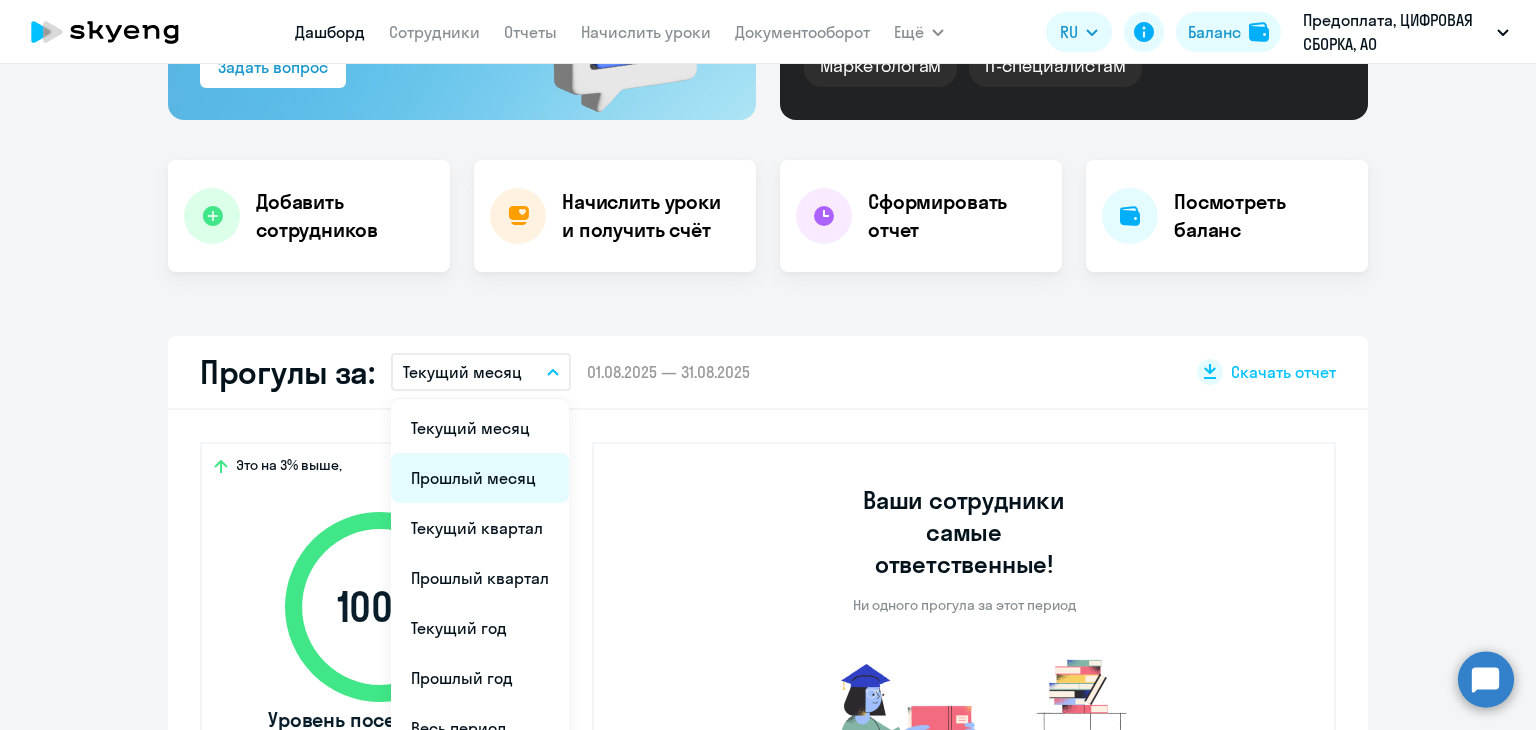 click on "Прошлый месяц" at bounding box center (480, 478) 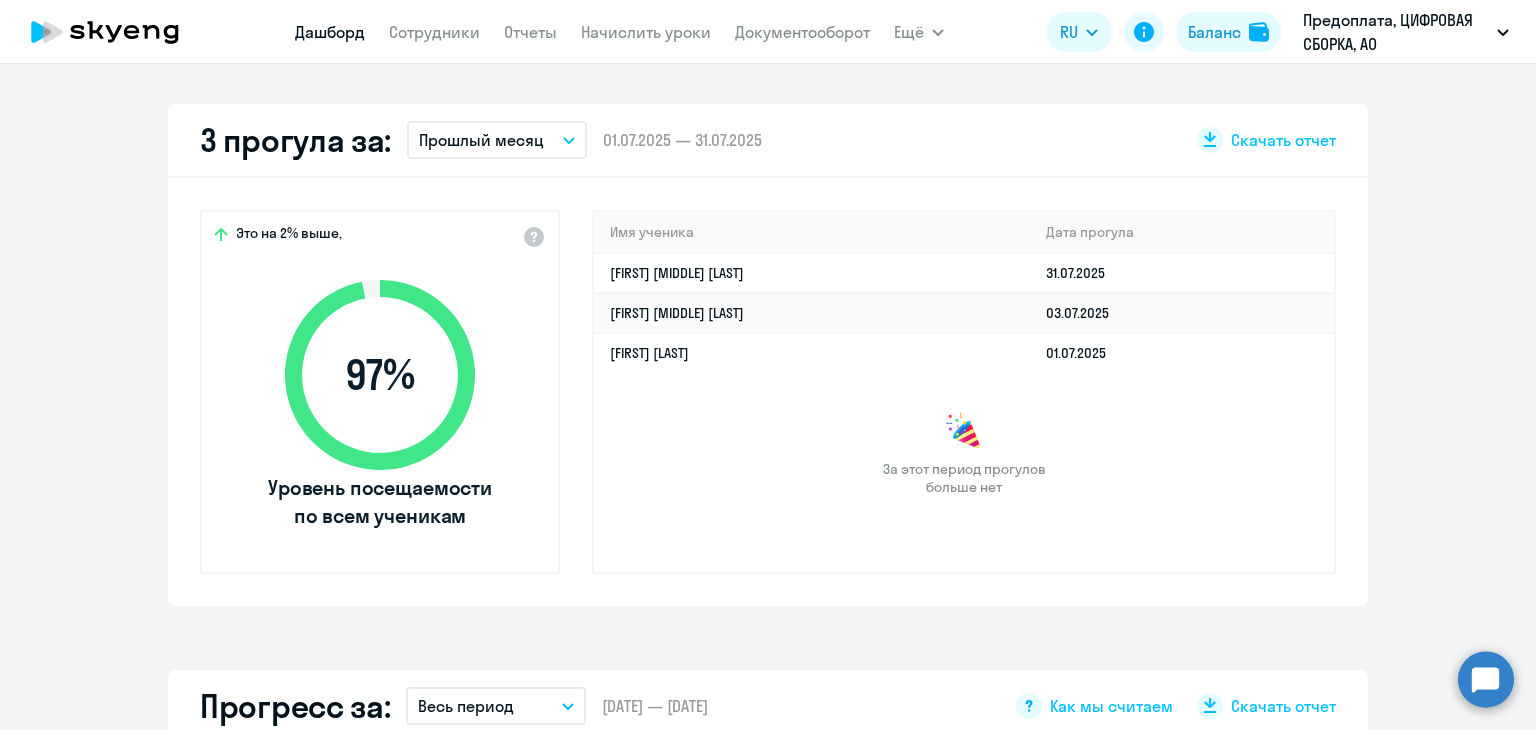 scroll, scrollTop: 616, scrollLeft: 0, axis: vertical 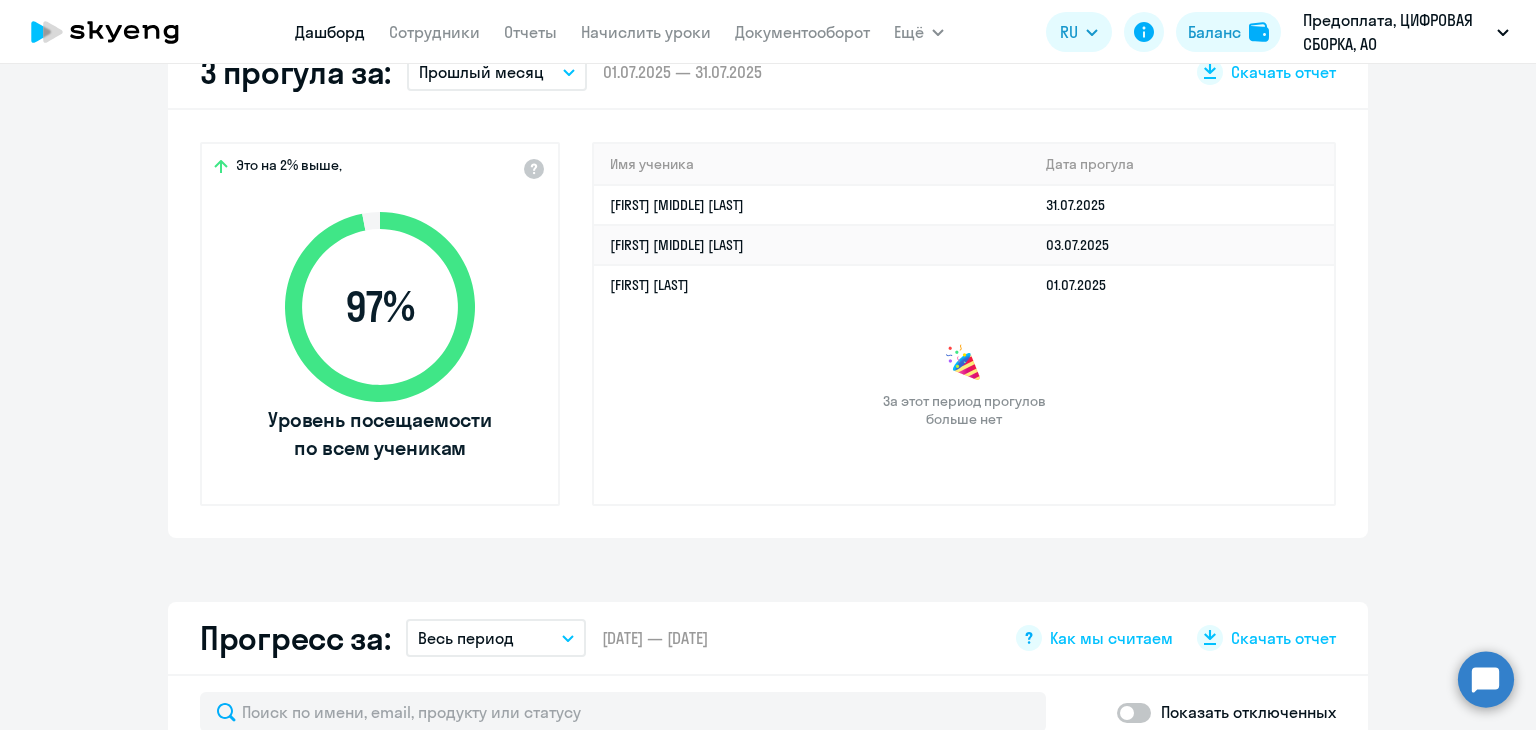 click on "Прошлый месяц" at bounding box center (497, 72) 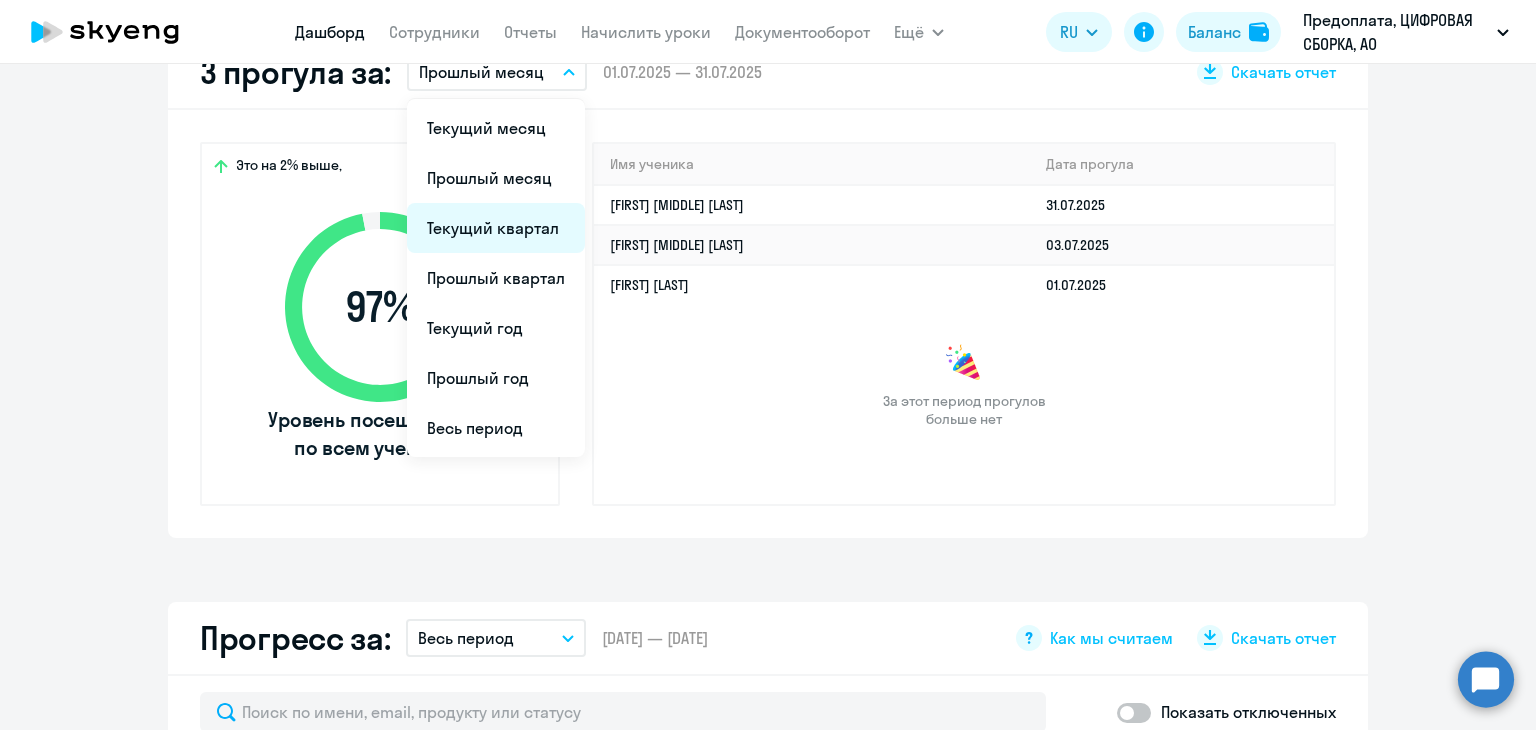 click on "Текущий квартал" at bounding box center (496, 228) 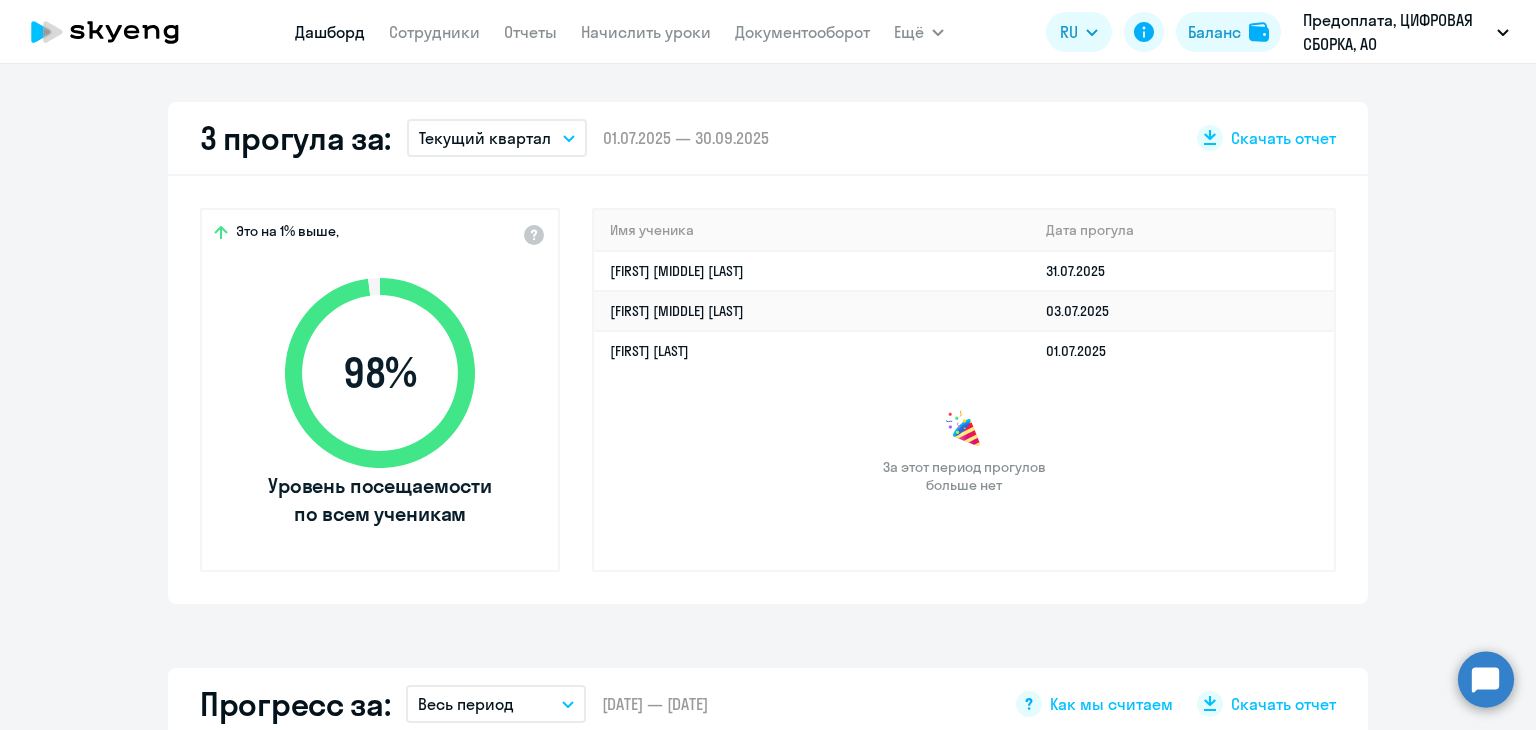scroll, scrollTop: 516, scrollLeft: 0, axis: vertical 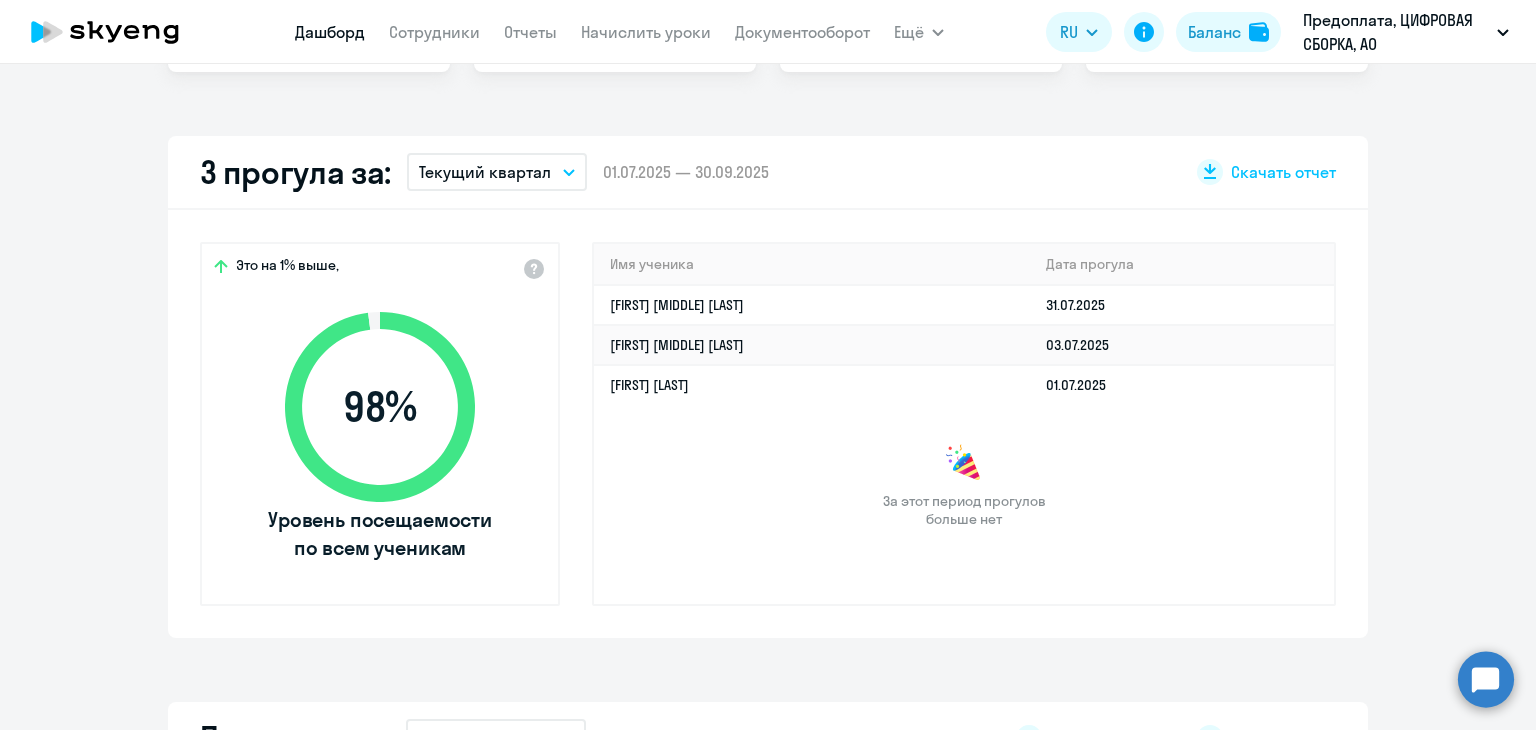 click on "Текущий квартал" at bounding box center [497, 172] 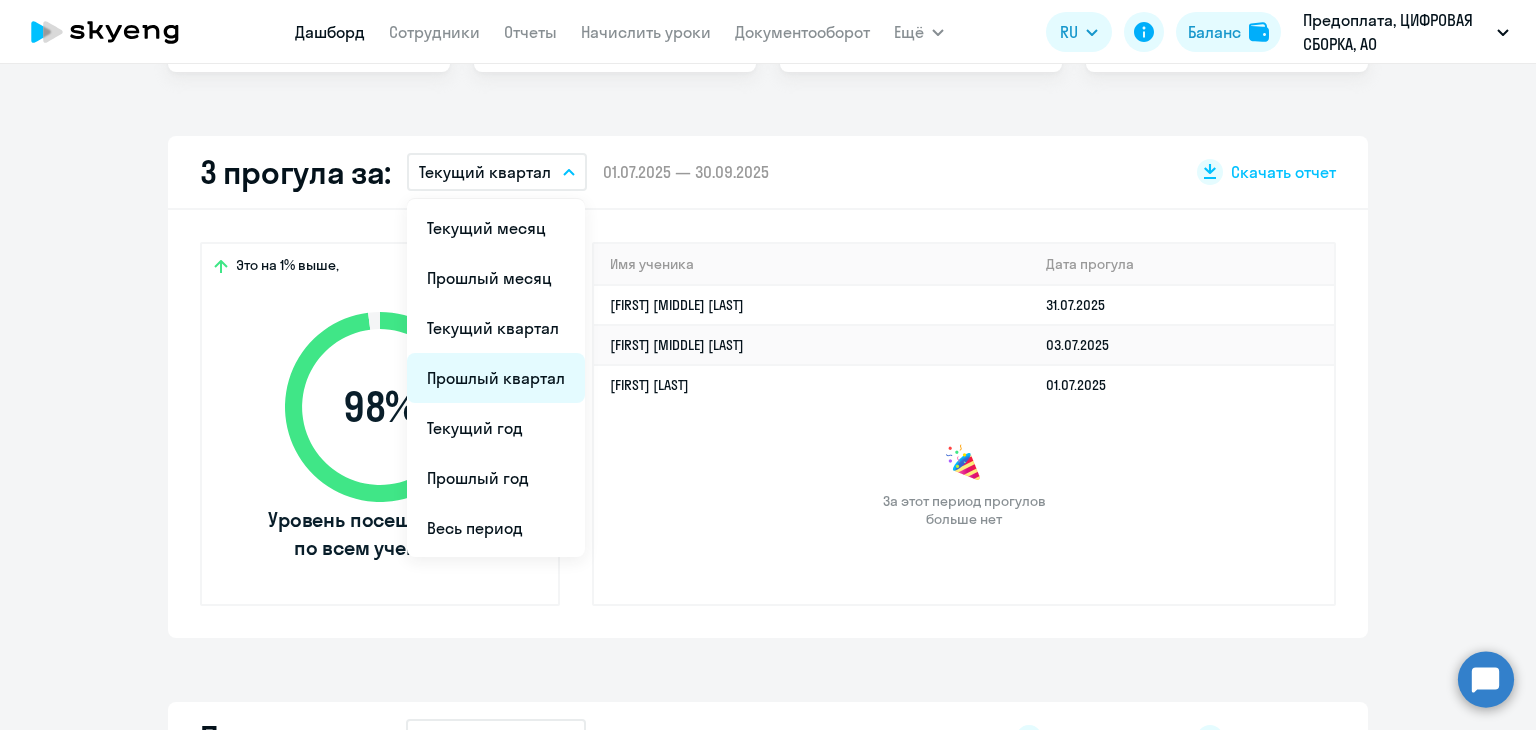 click on "Прошлый квартал" at bounding box center (496, 378) 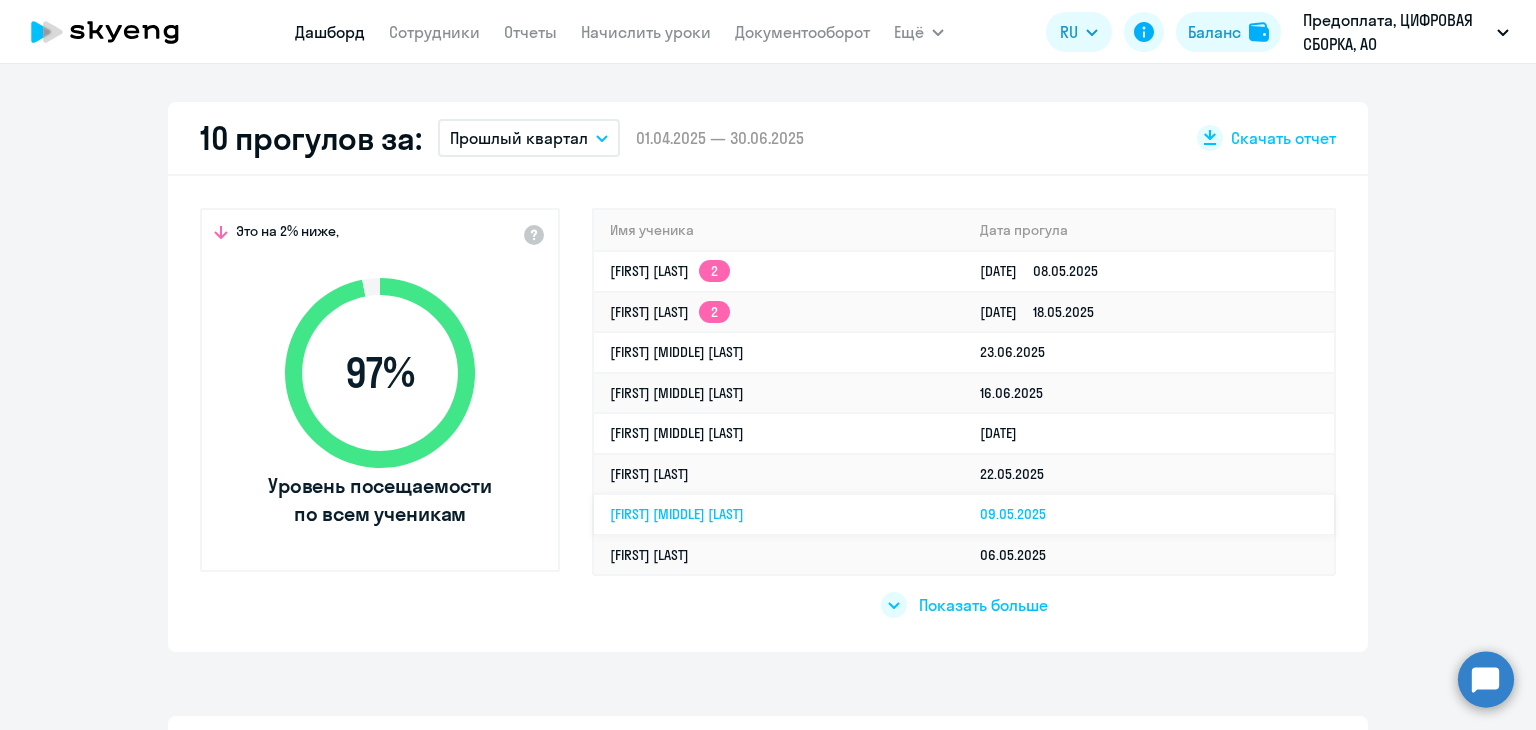 scroll, scrollTop: 516, scrollLeft: 0, axis: vertical 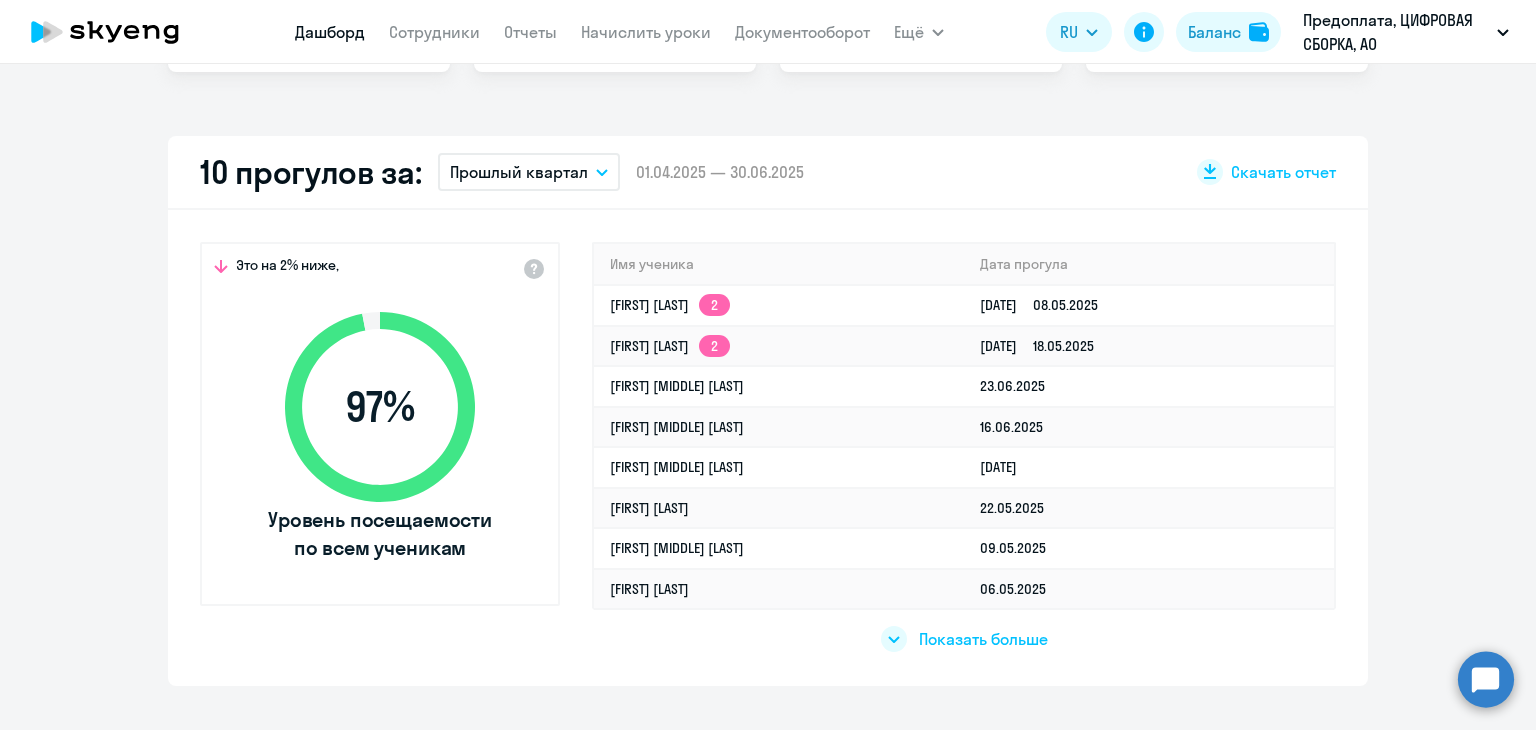click on "Прошлый квартал" at bounding box center (529, 172) 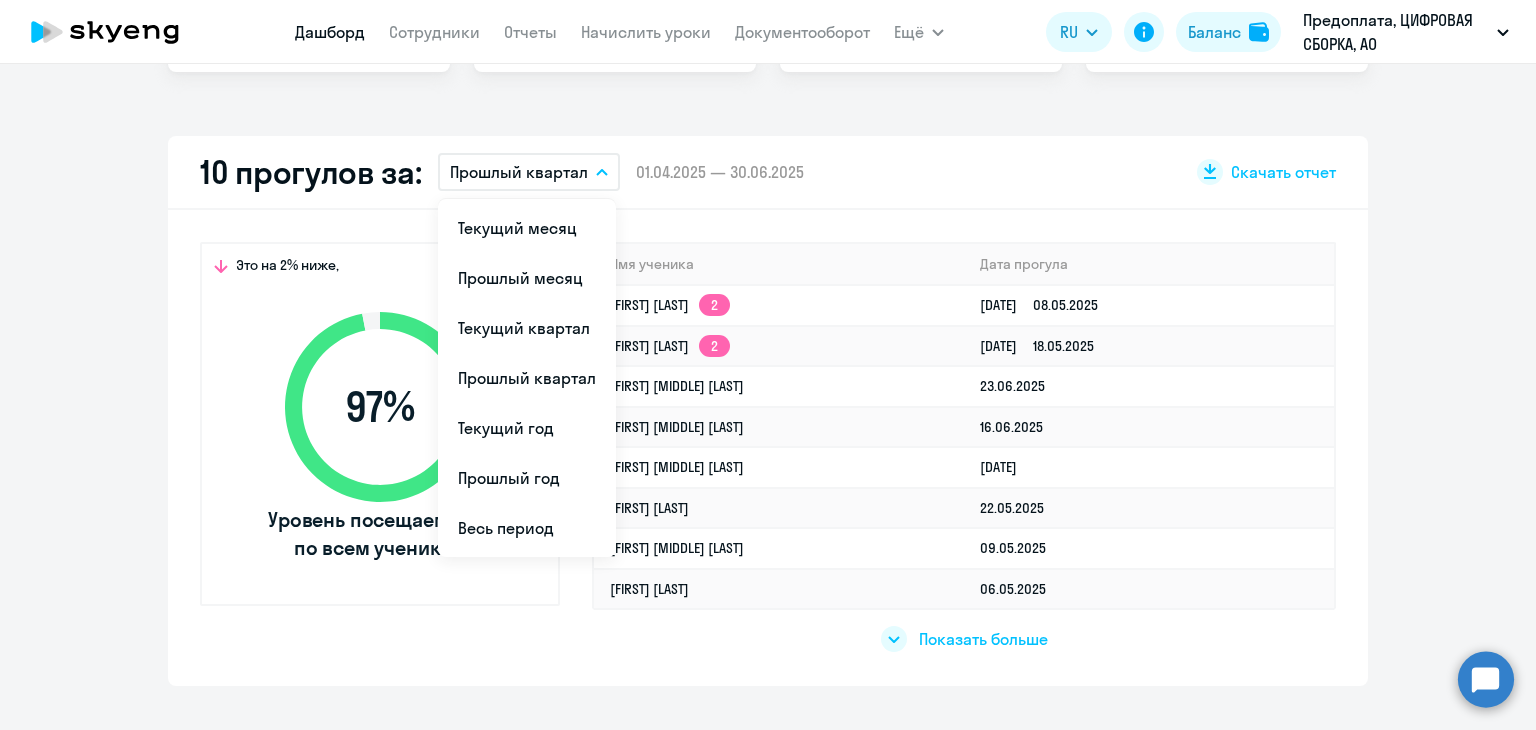 click on "Текущий месяц" at bounding box center [527, 228] 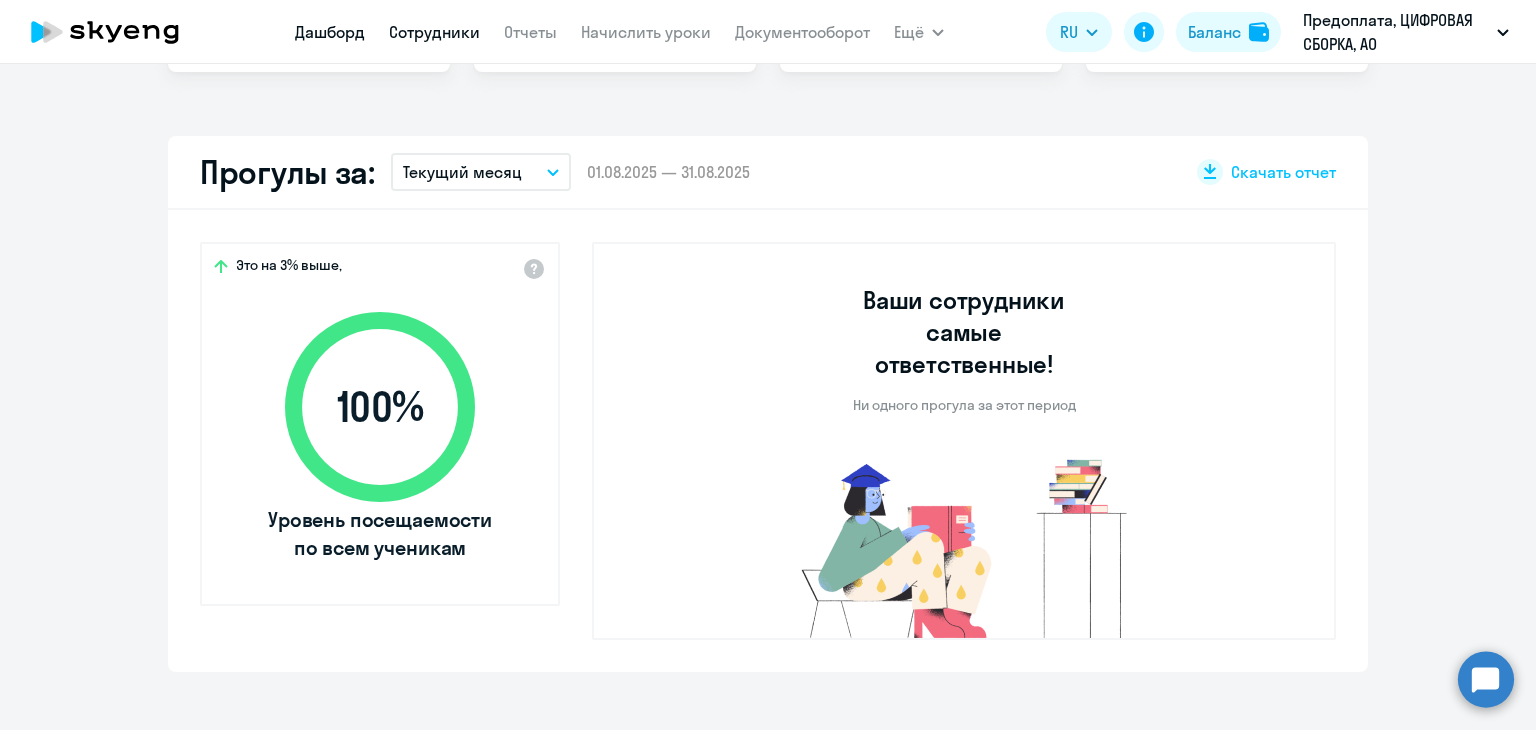 click on "Сотрудники" at bounding box center (434, 32) 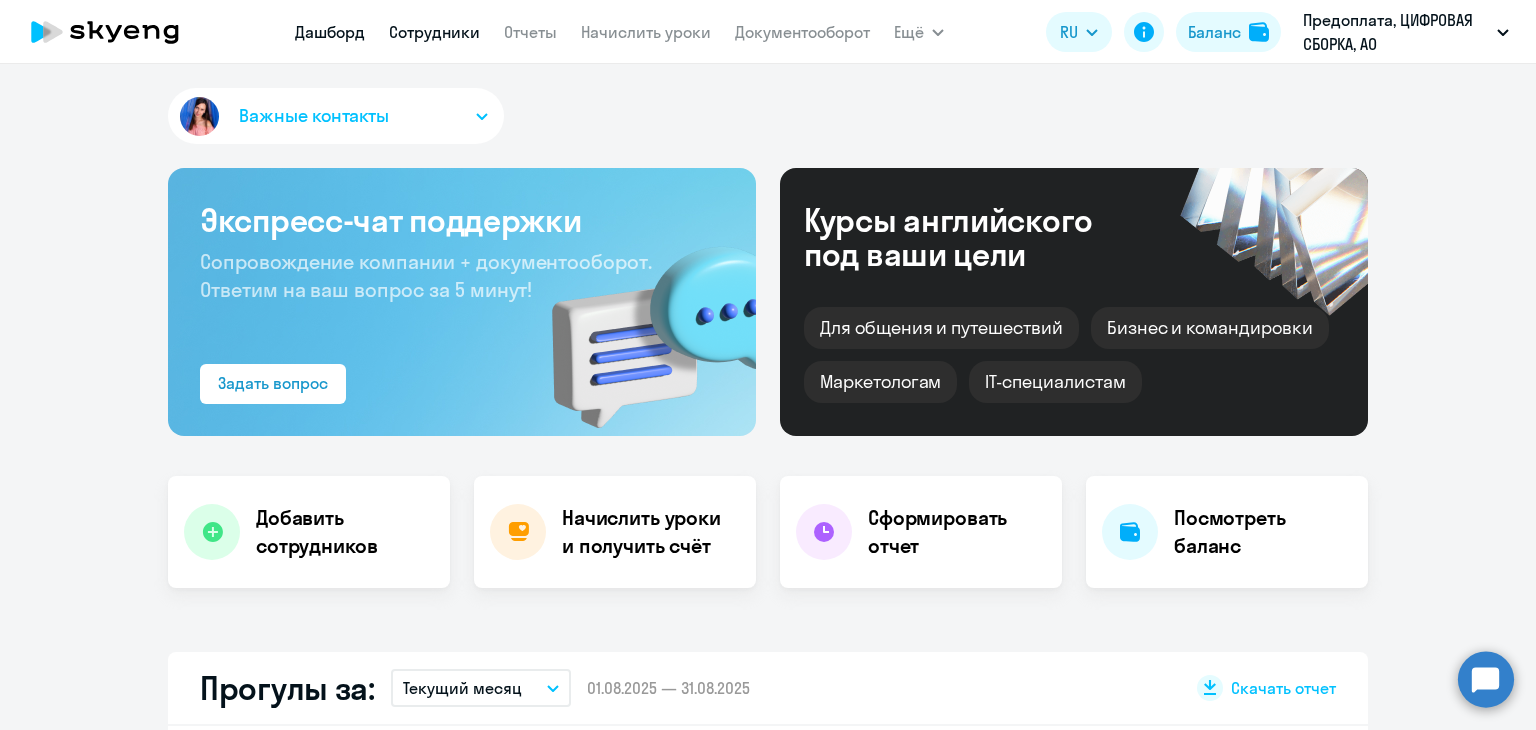 select on "30" 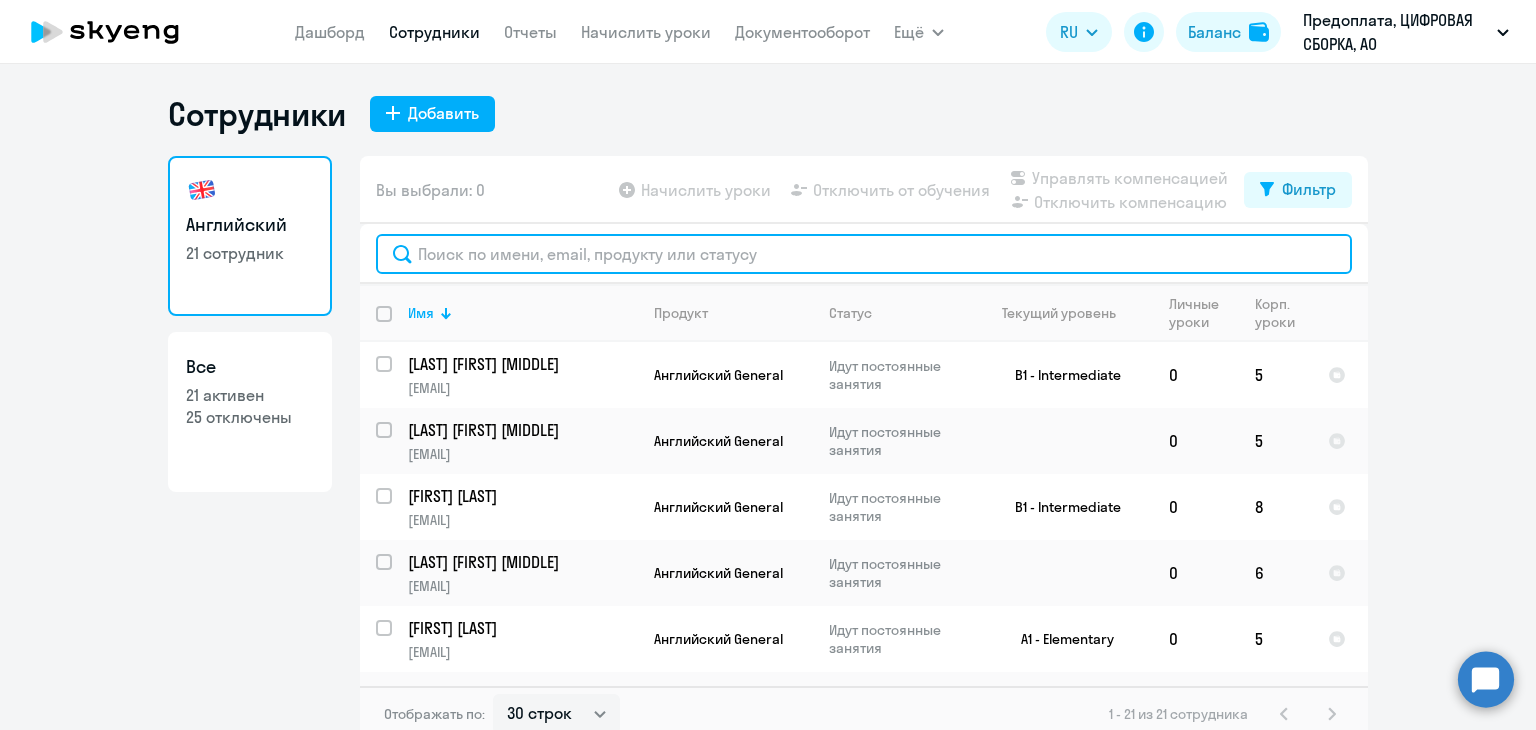 click 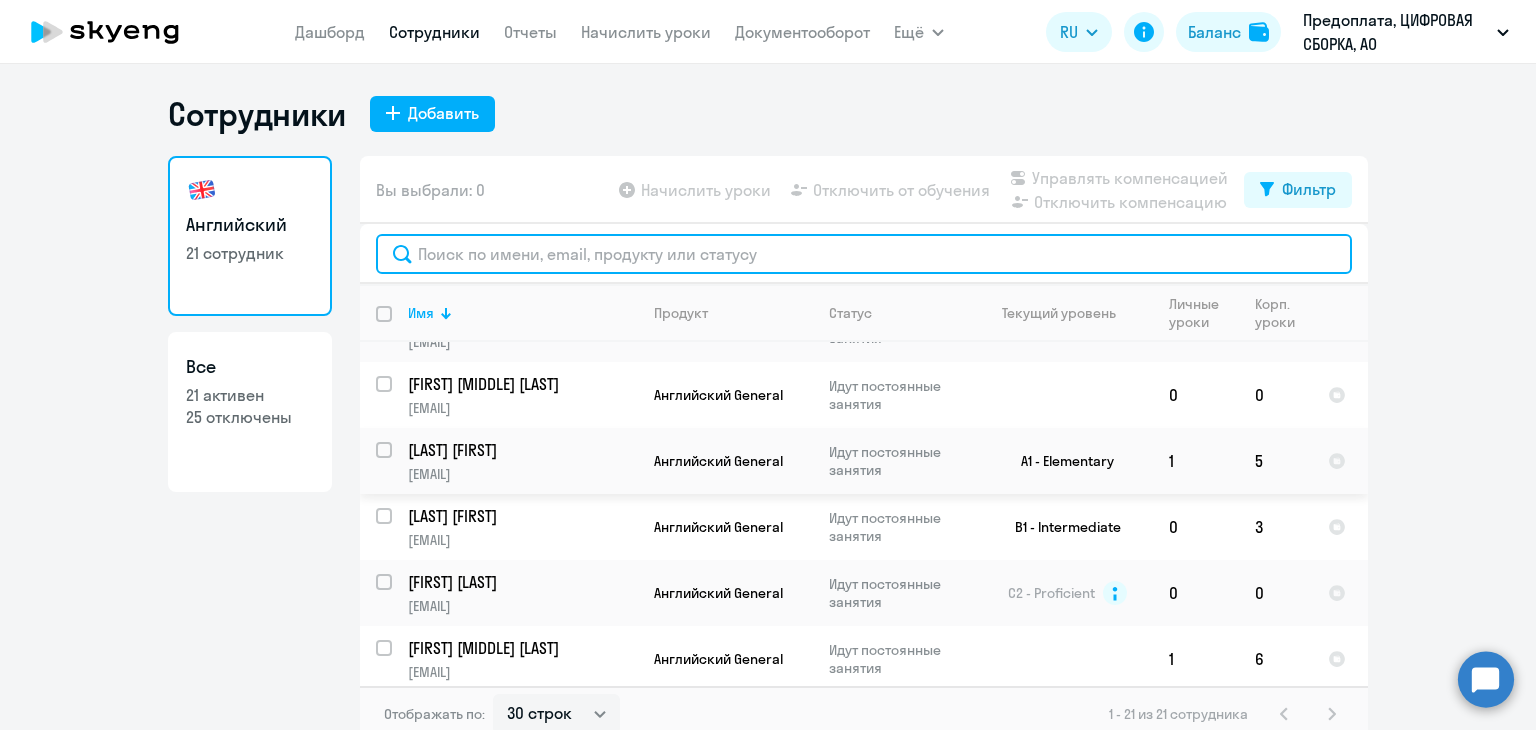 scroll, scrollTop: 1051, scrollLeft: 0, axis: vertical 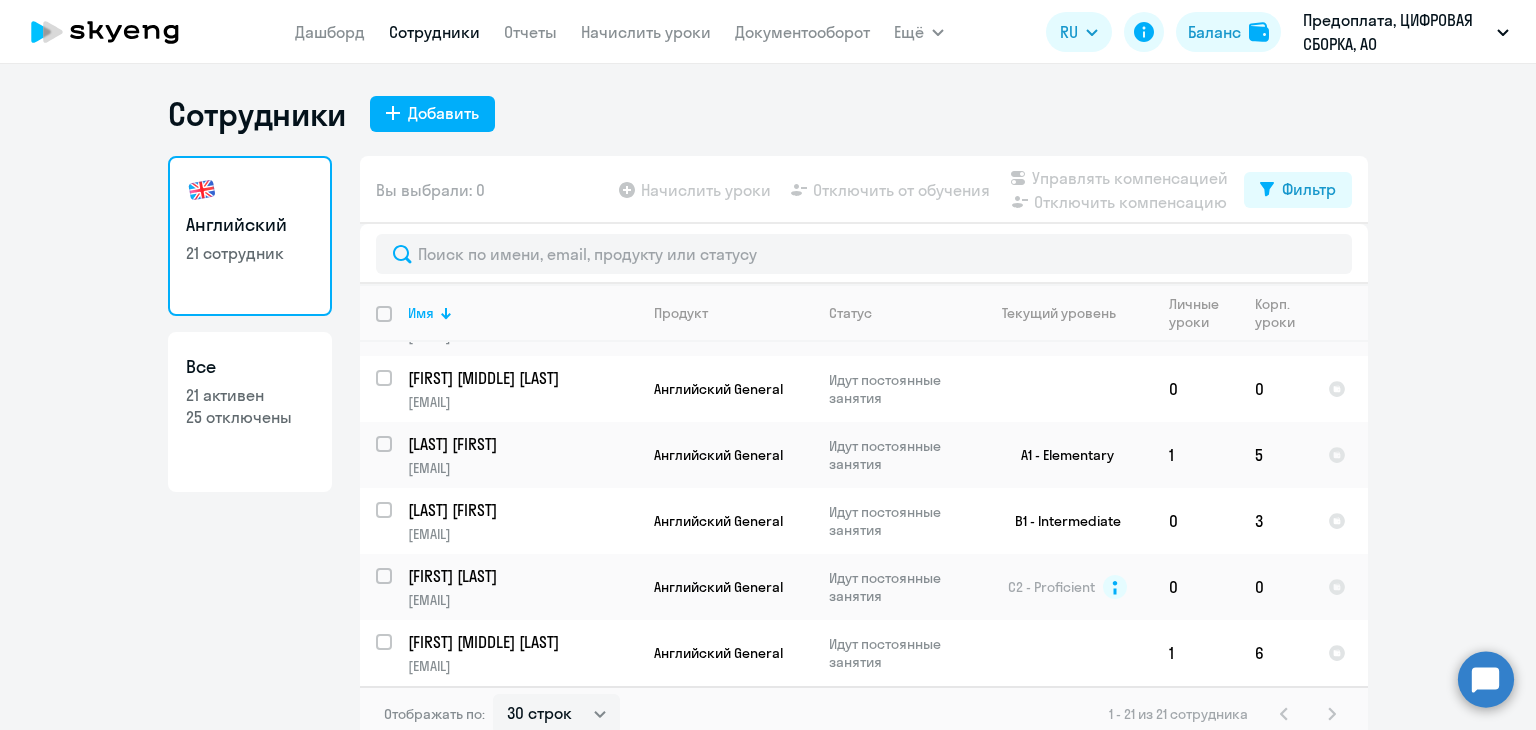 click on "Сотрудники" at bounding box center (434, 32) 